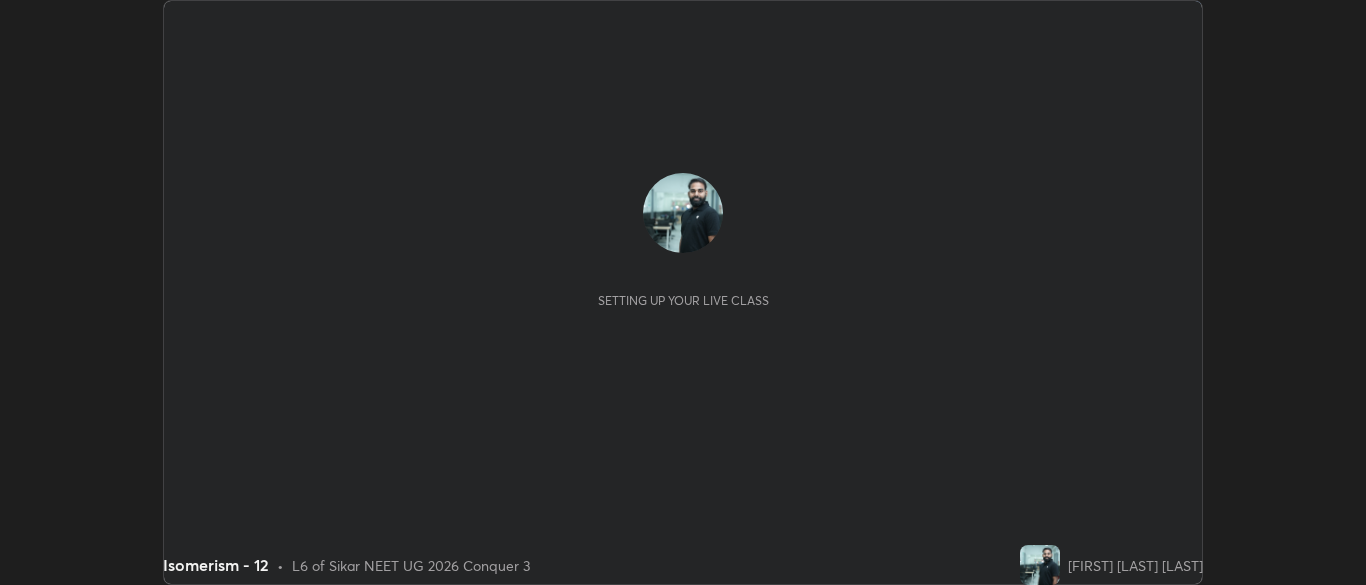 scroll, scrollTop: 0, scrollLeft: 0, axis: both 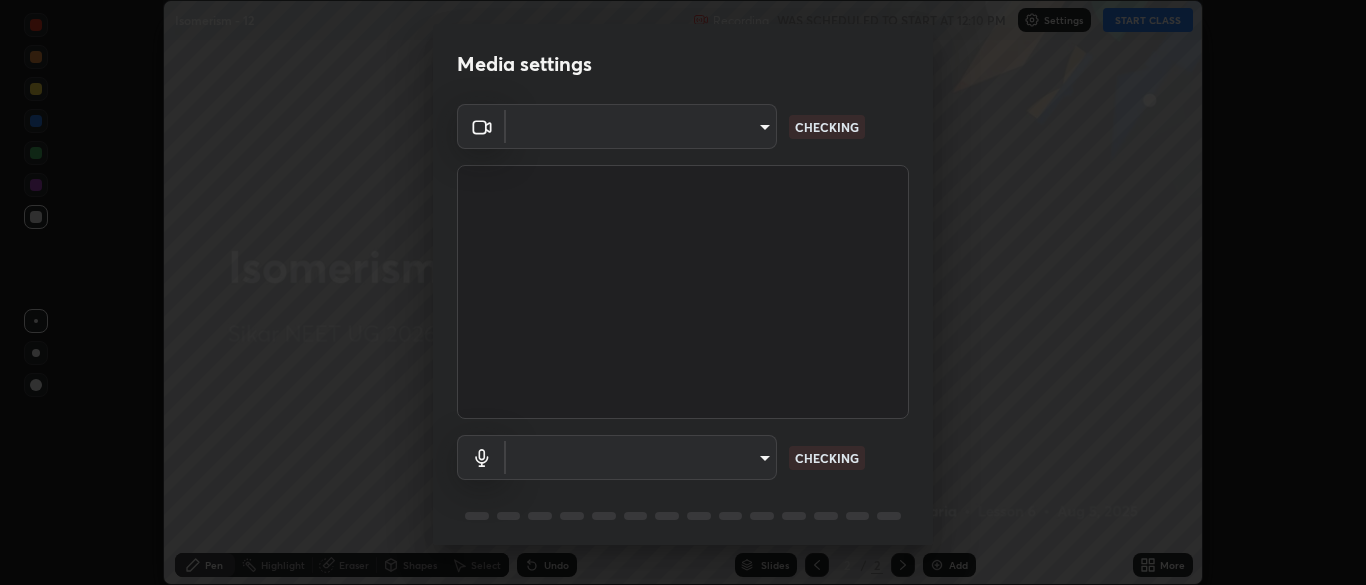 click at bounding box center (683, 292) 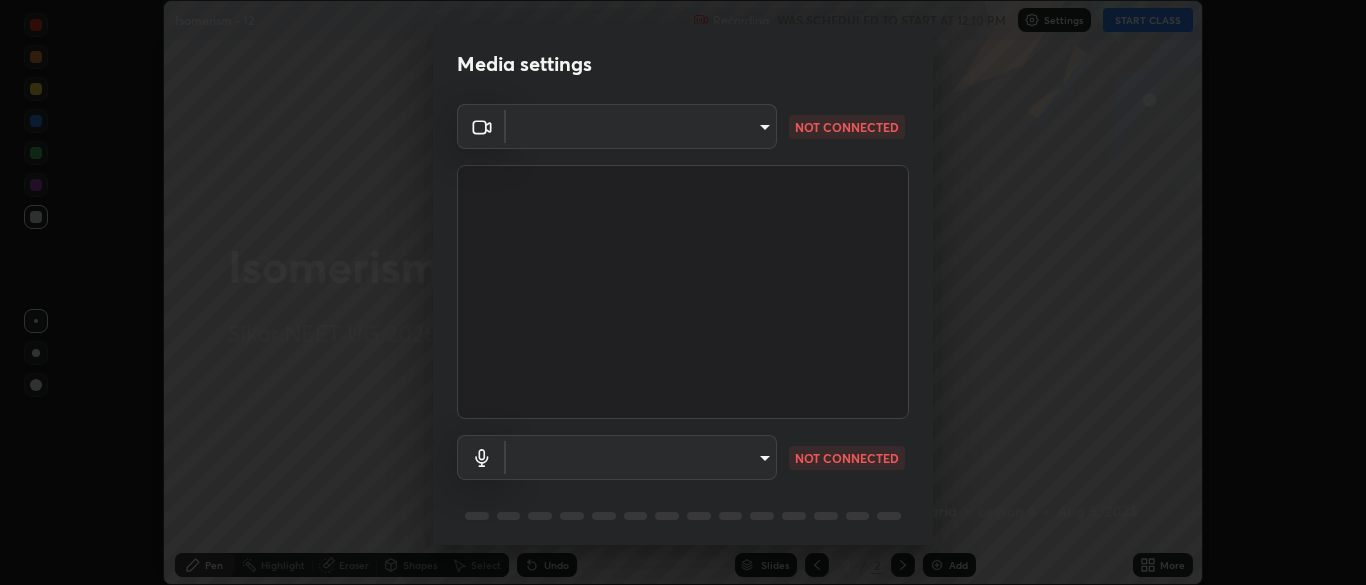 type on "9f7a4544aaacbcd4381e567f9a6248e831ab3dced2a3088c8a78f5f4030a63dd" 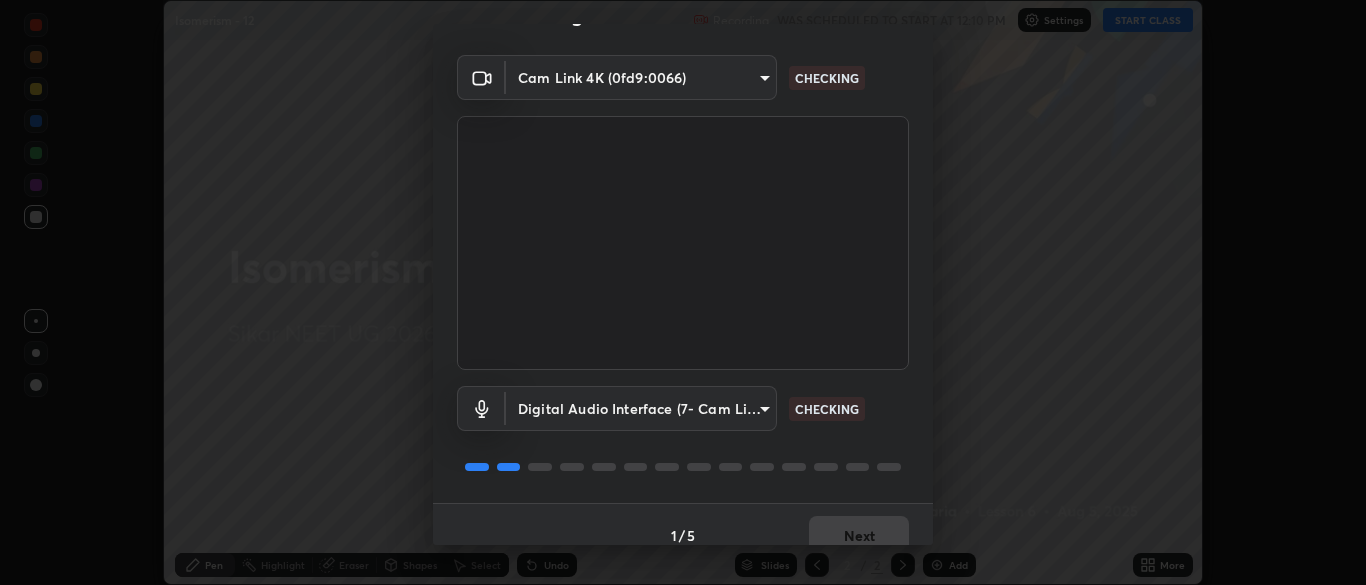 scroll, scrollTop: 71, scrollLeft: 0, axis: vertical 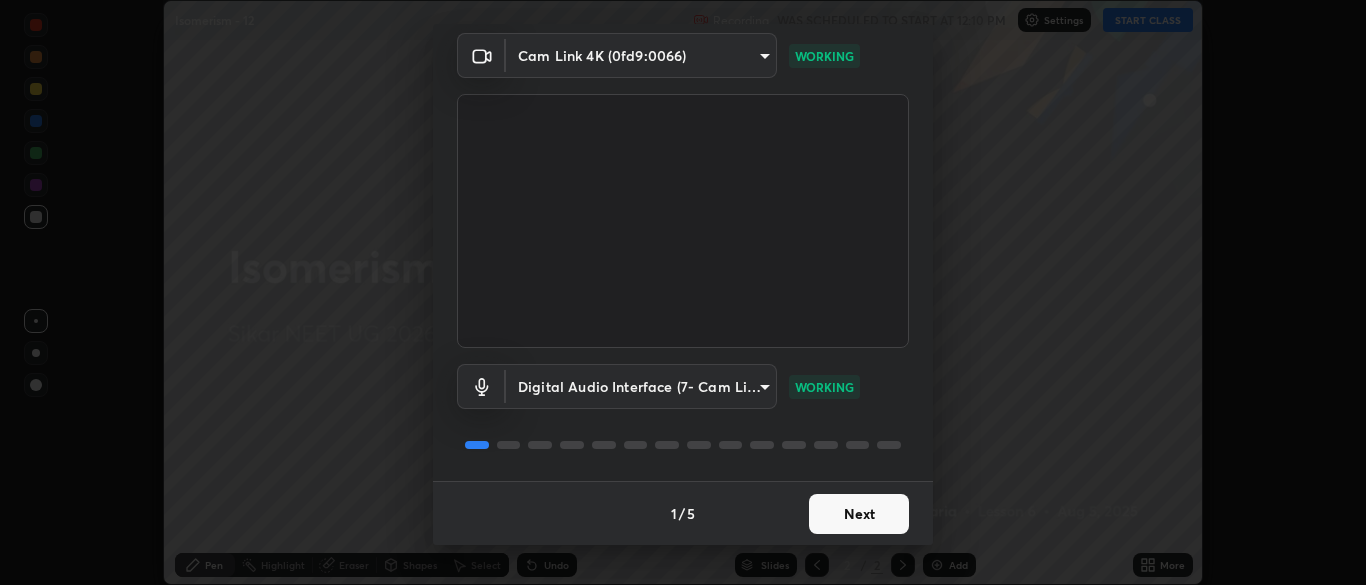 click on "Next" at bounding box center [859, 514] 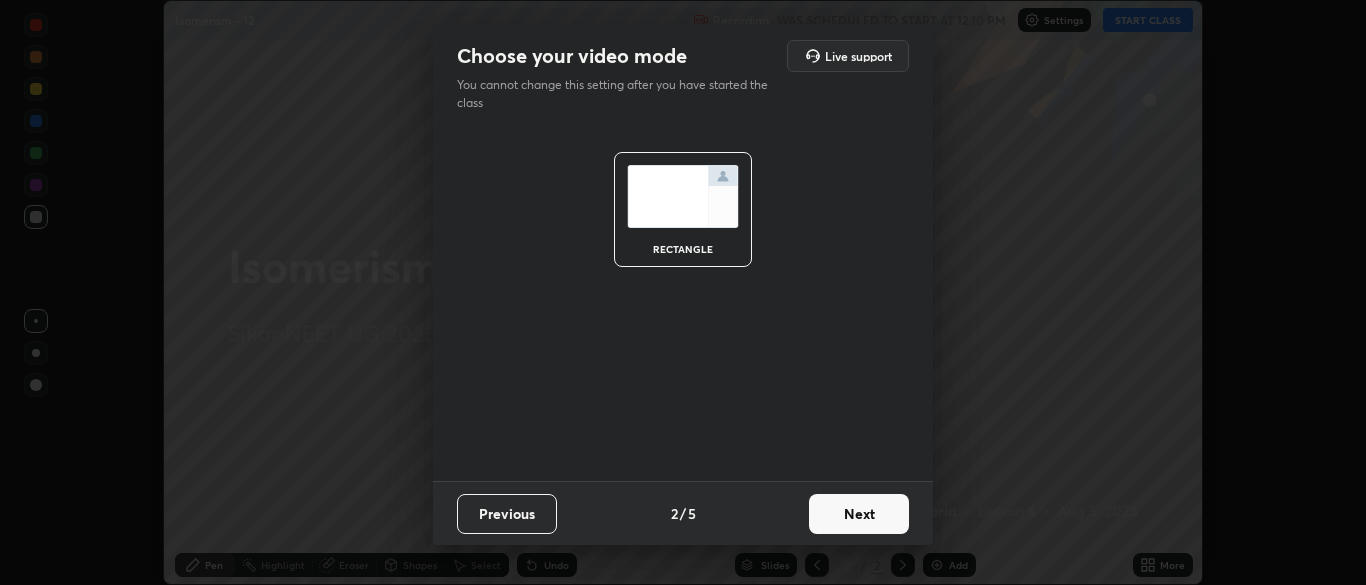 scroll, scrollTop: 0, scrollLeft: 0, axis: both 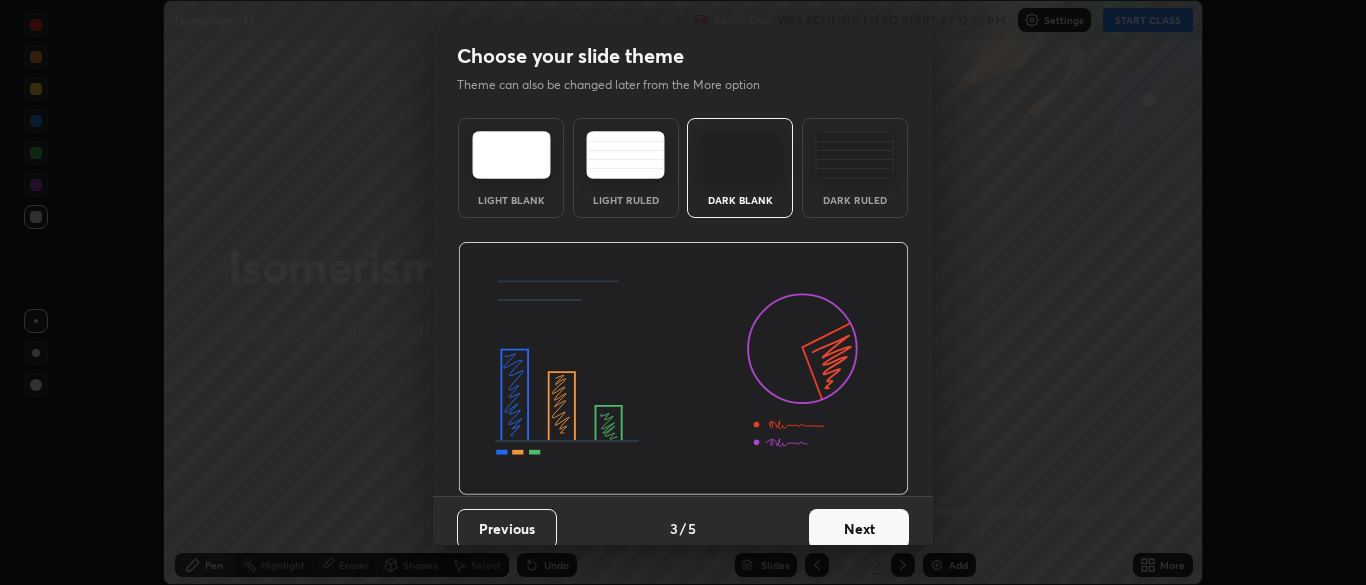 click on "Next" at bounding box center [859, 529] 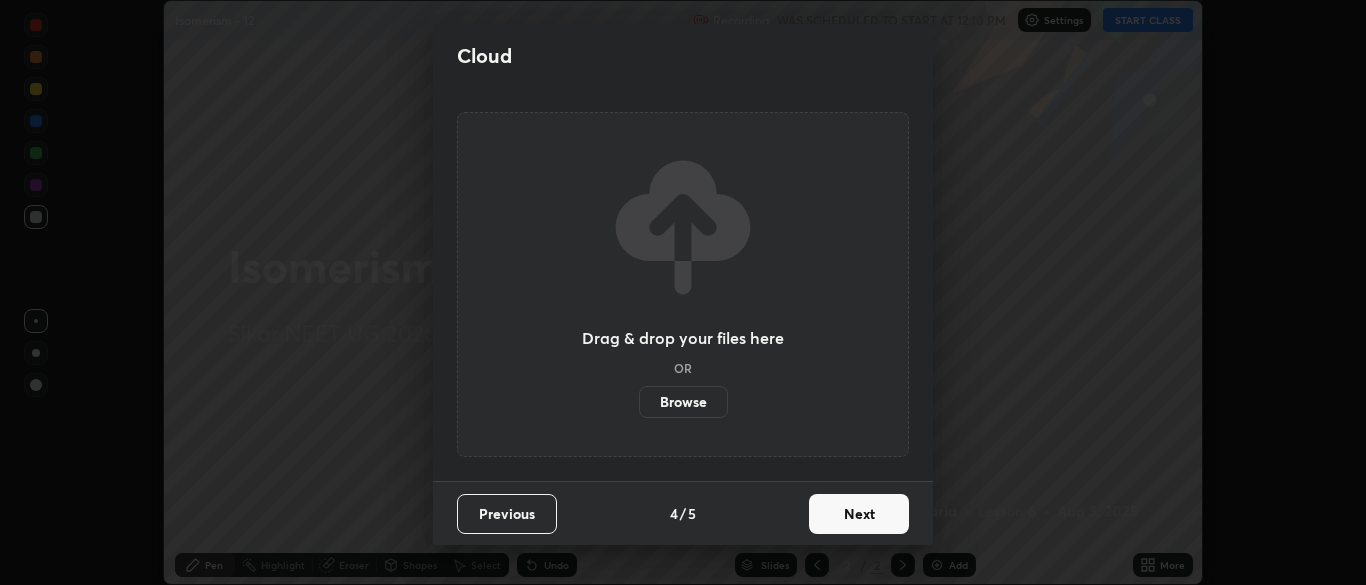 click on "Next" at bounding box center (859, 514) 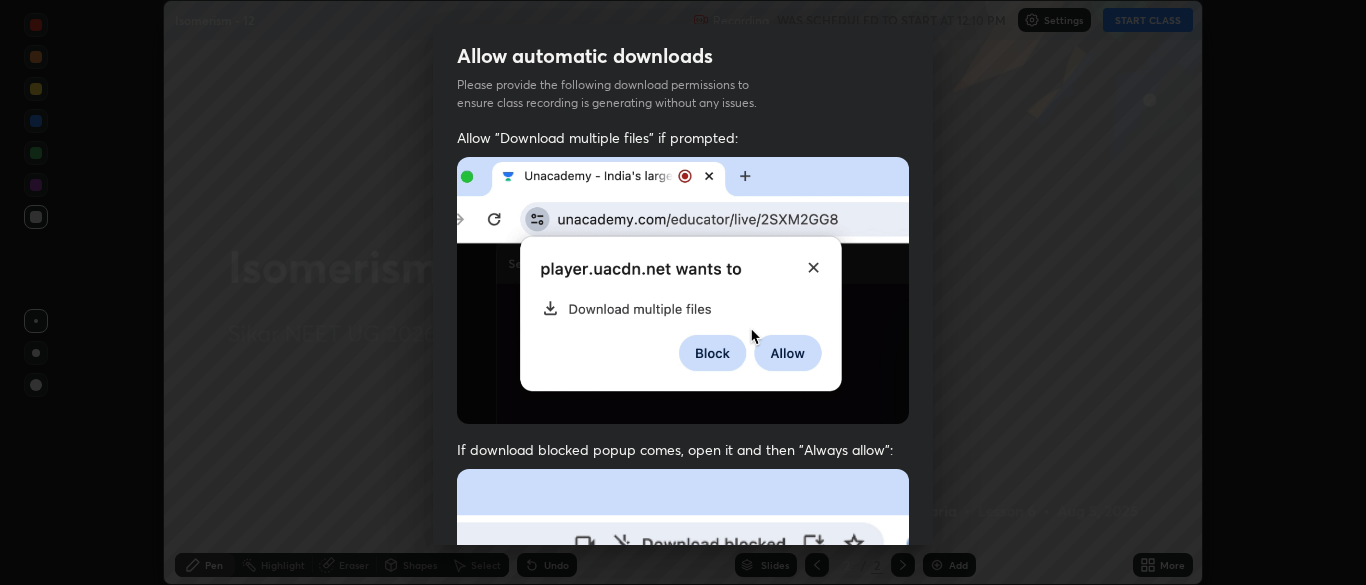 click at bounding box center (683, 687) 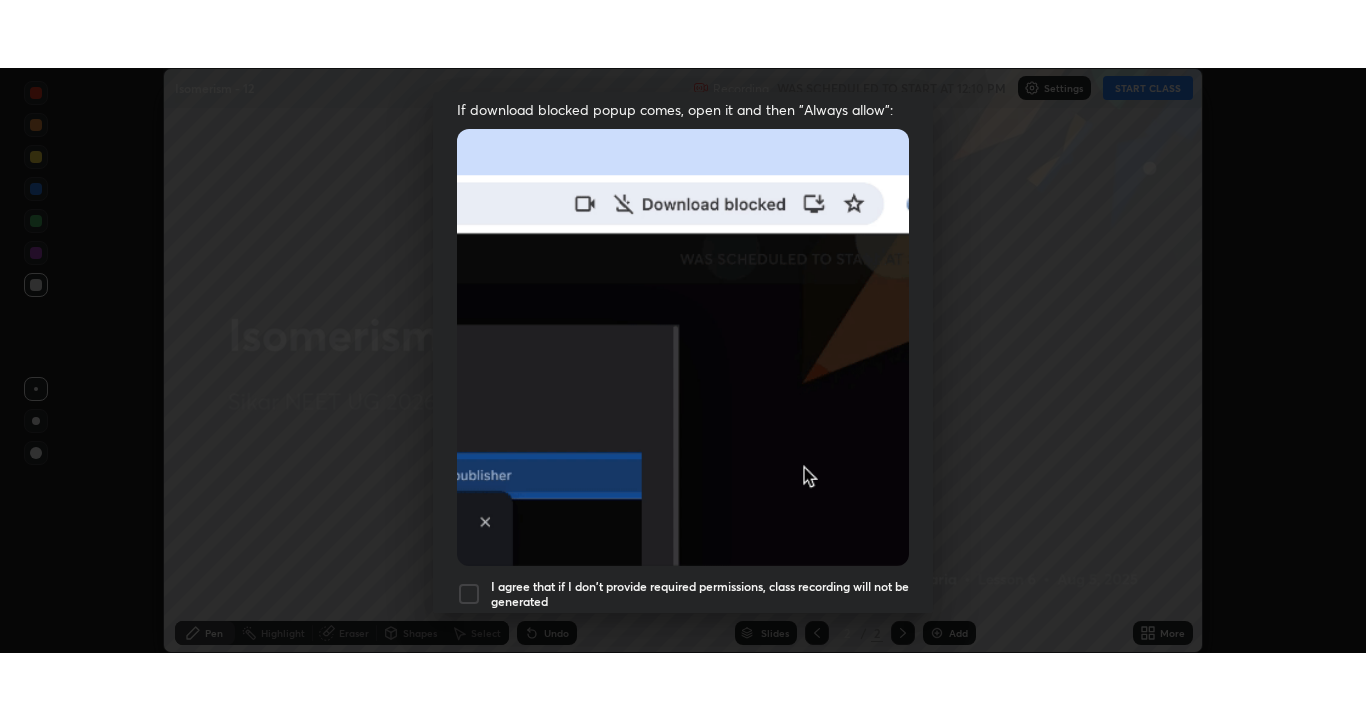 scroll, scrollTop: 479, scrollLeft: 0, axis: vertical 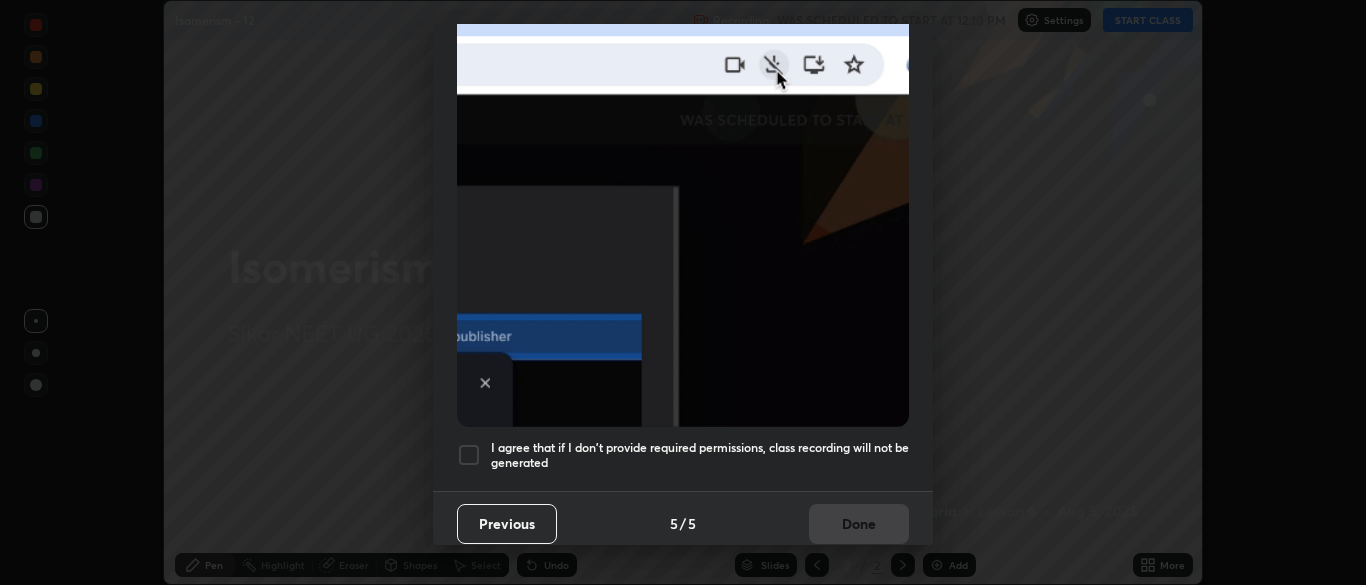 click on "Previous 5 / 5 Done" at bounding box center (683, 523) 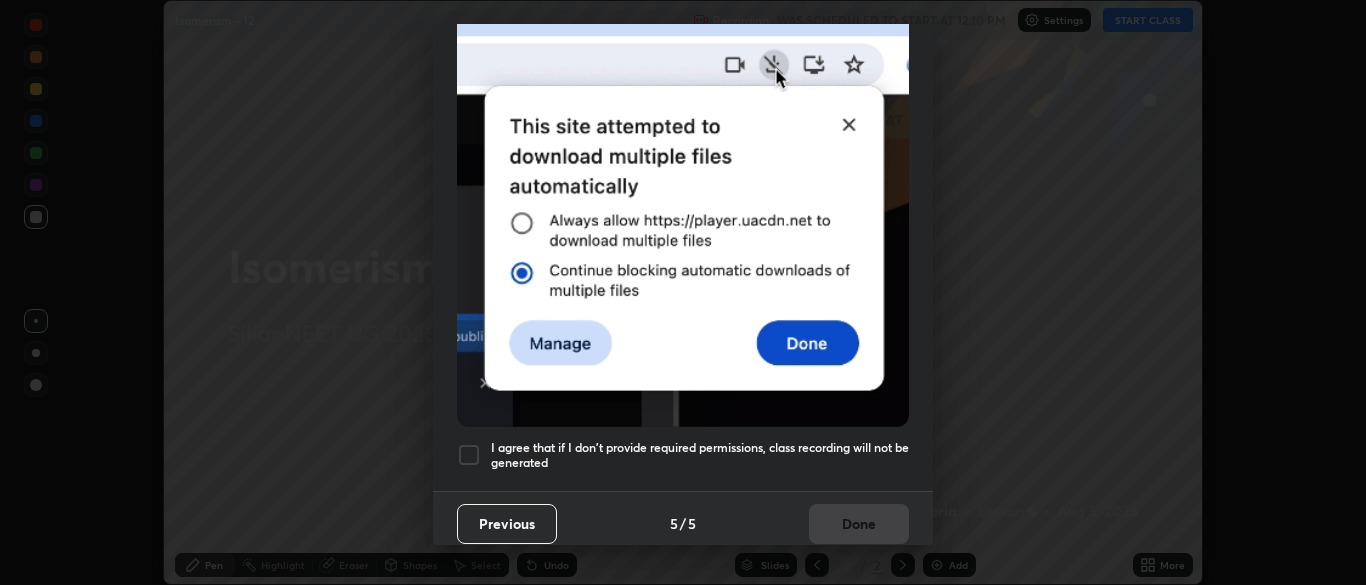 click on "I agree that if I don't provide required permissions, class recording will not be generated" at bounding box center (700, 455) 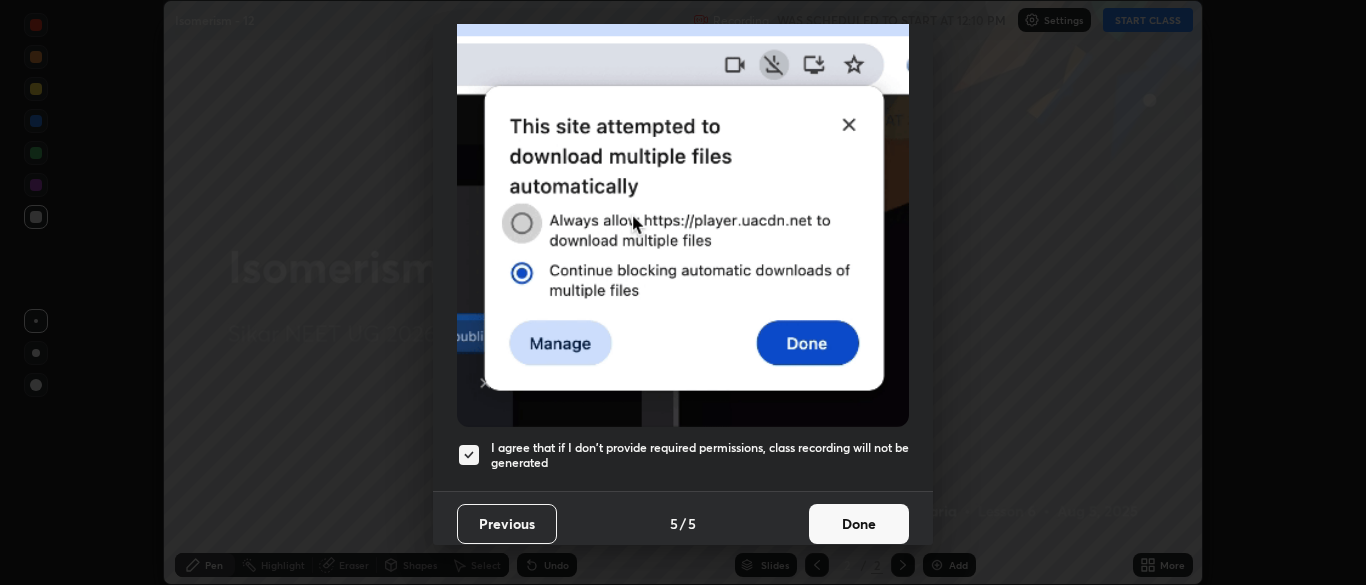 click on "Done" at bounding box center [859, 524] 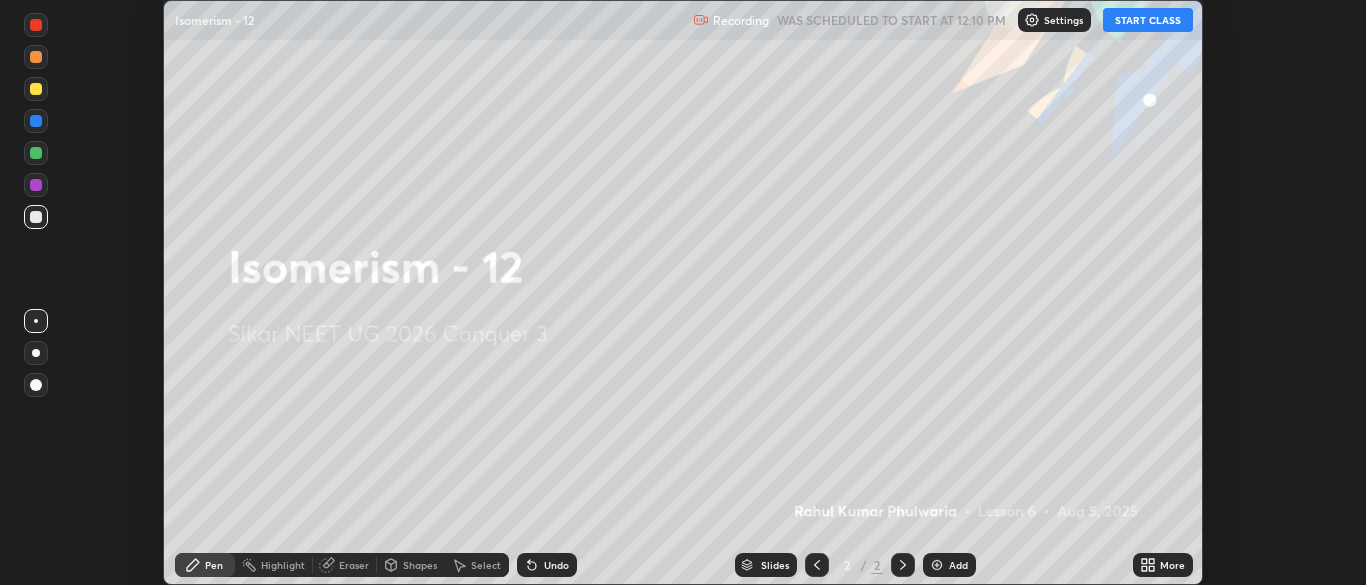 click on "More" at bounding box center (1163, 565) 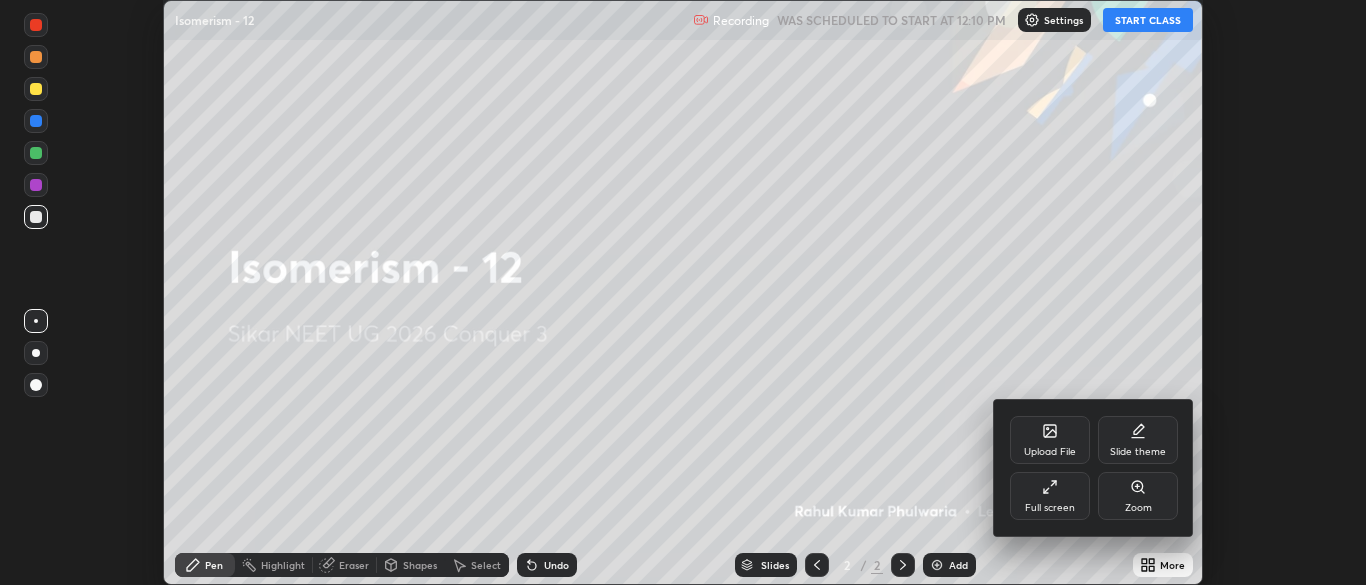click on "Full screen" at bounding box center [1050, 496] 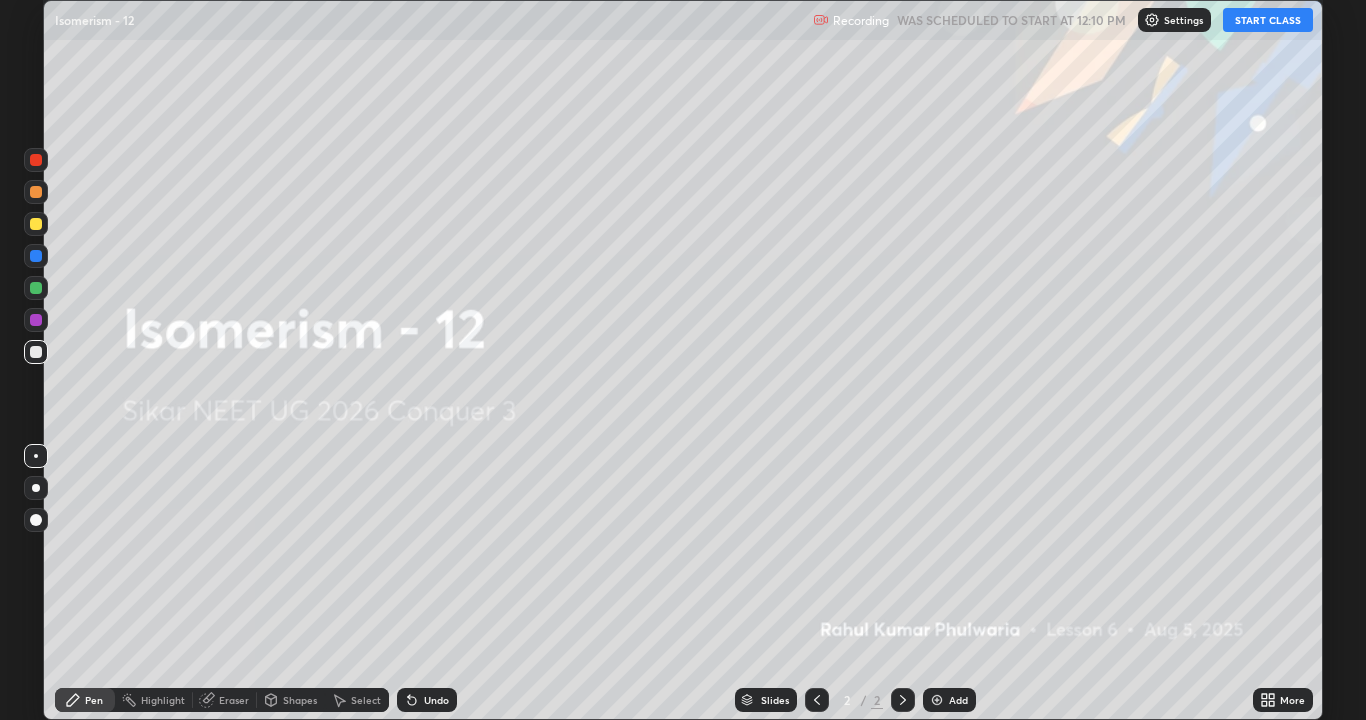 scroll, scrollTop: 99280, scrollLeft: 98634, axis: both 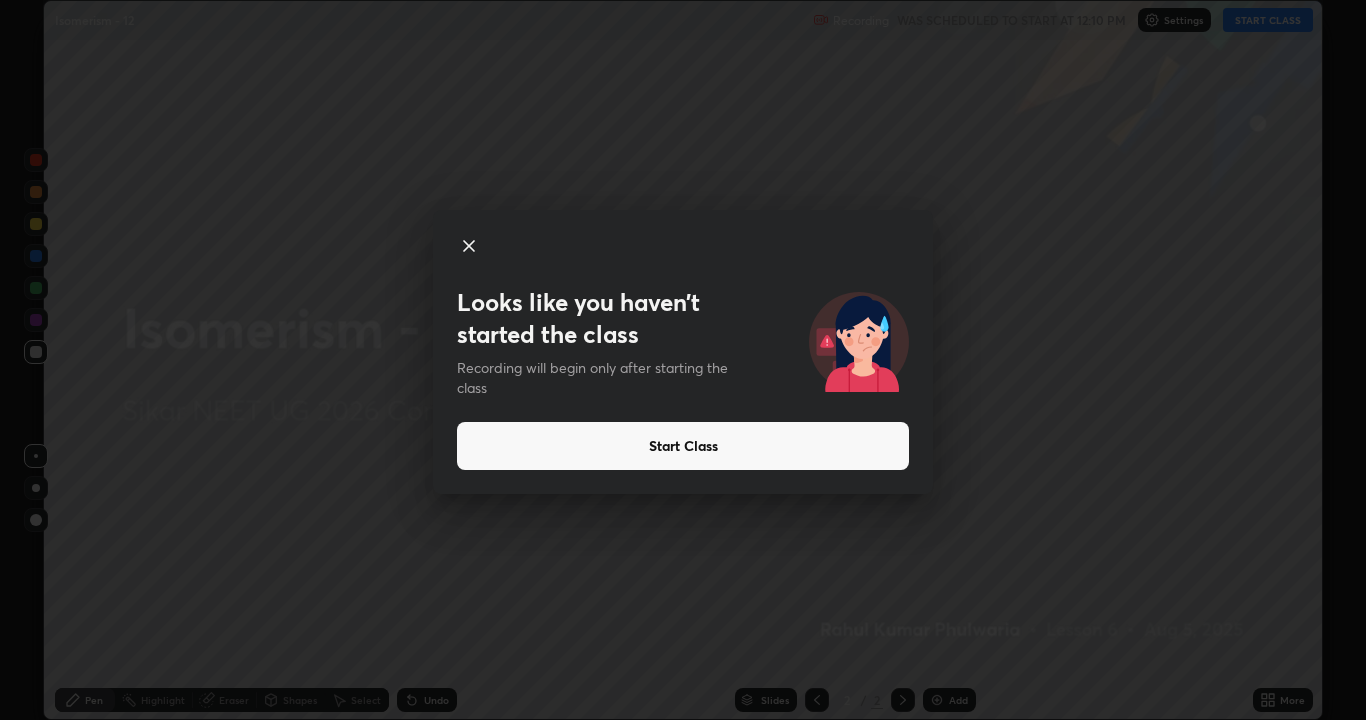click on "Start Class" at bounding box center [683, 446] 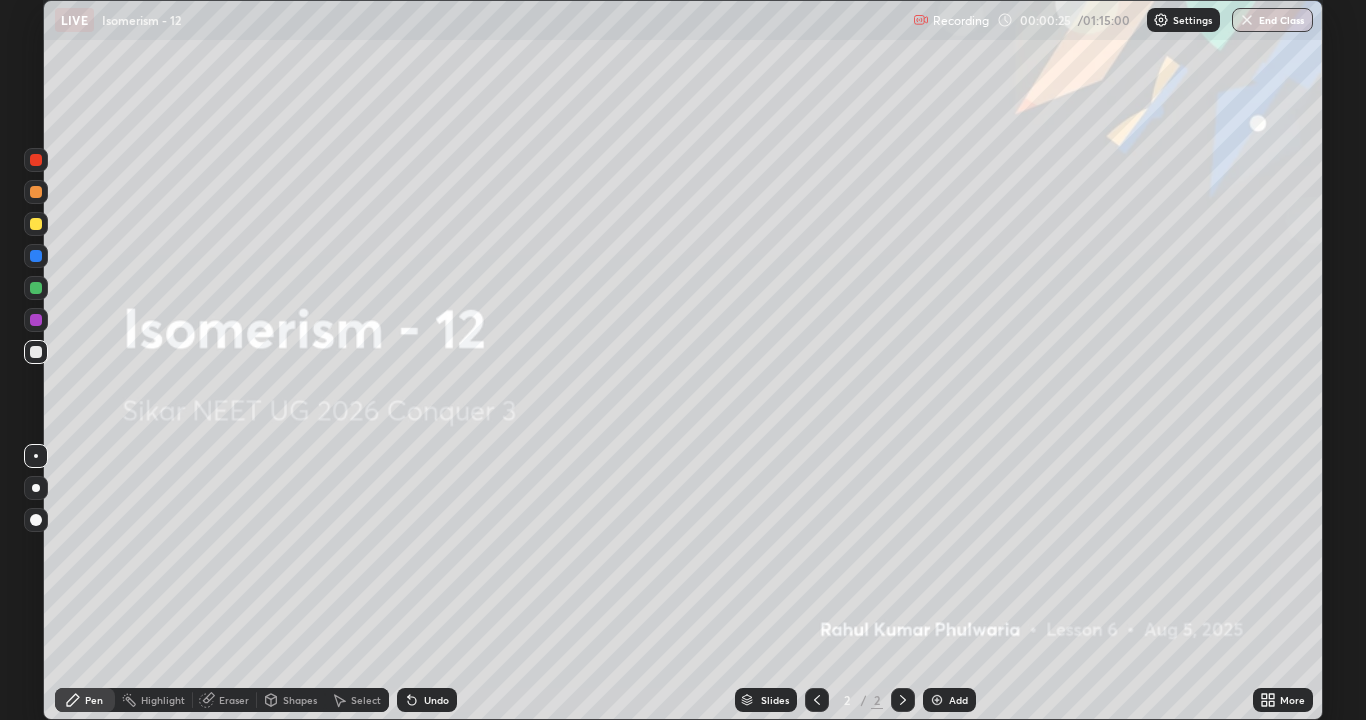 click on "Add" at bounding box center (949, 700) 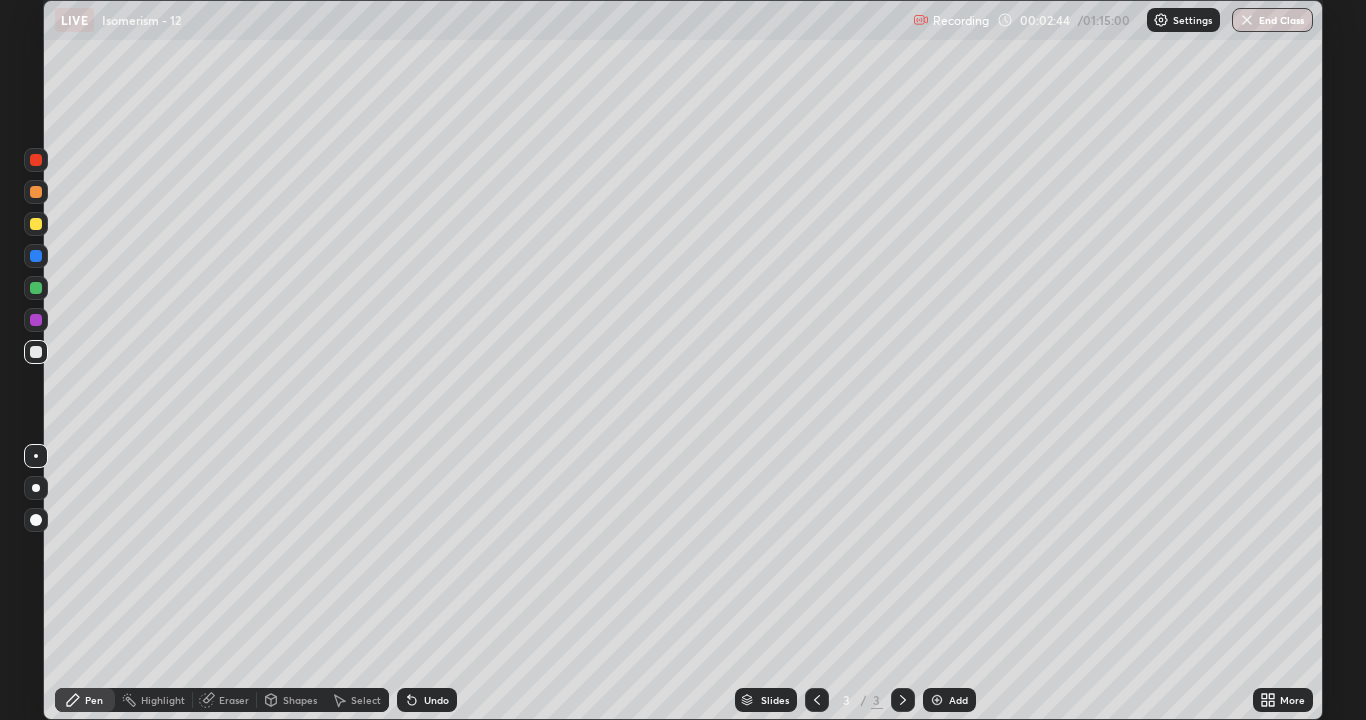 click at bounding box center (36, 160) 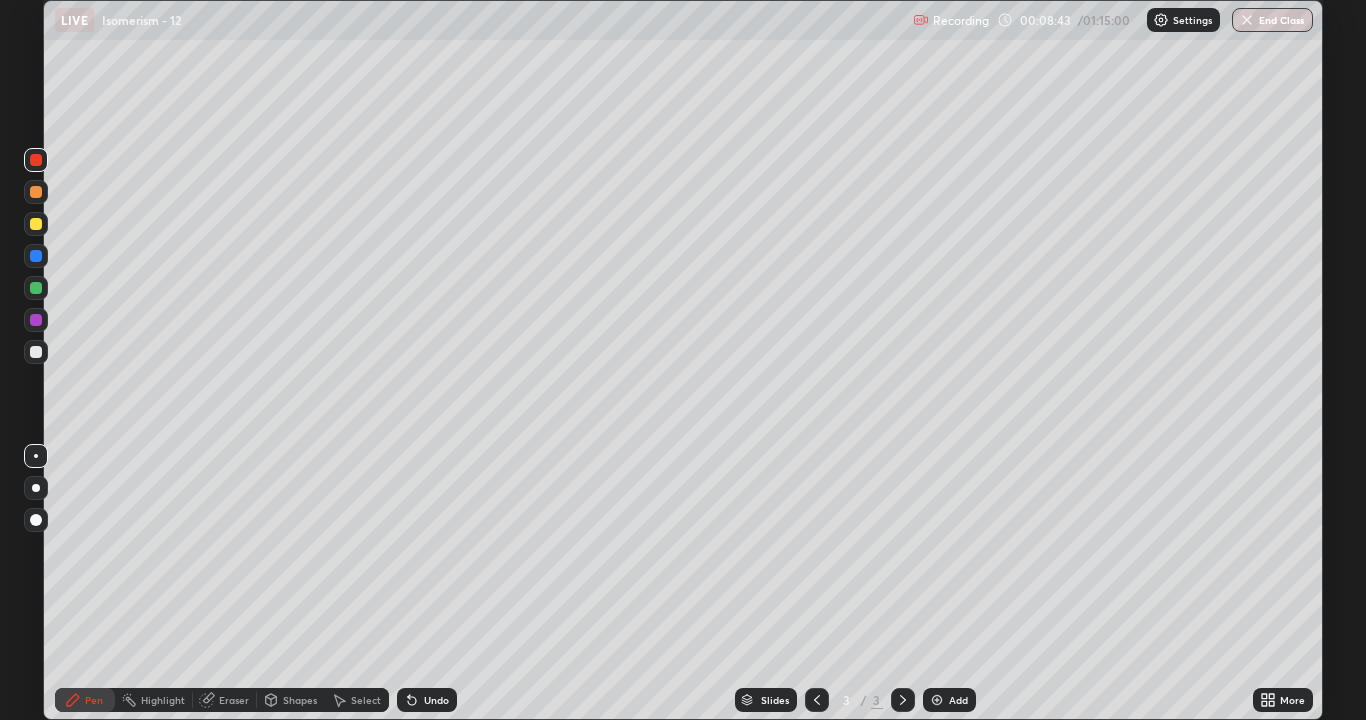 click at bounding box center [36, 288] 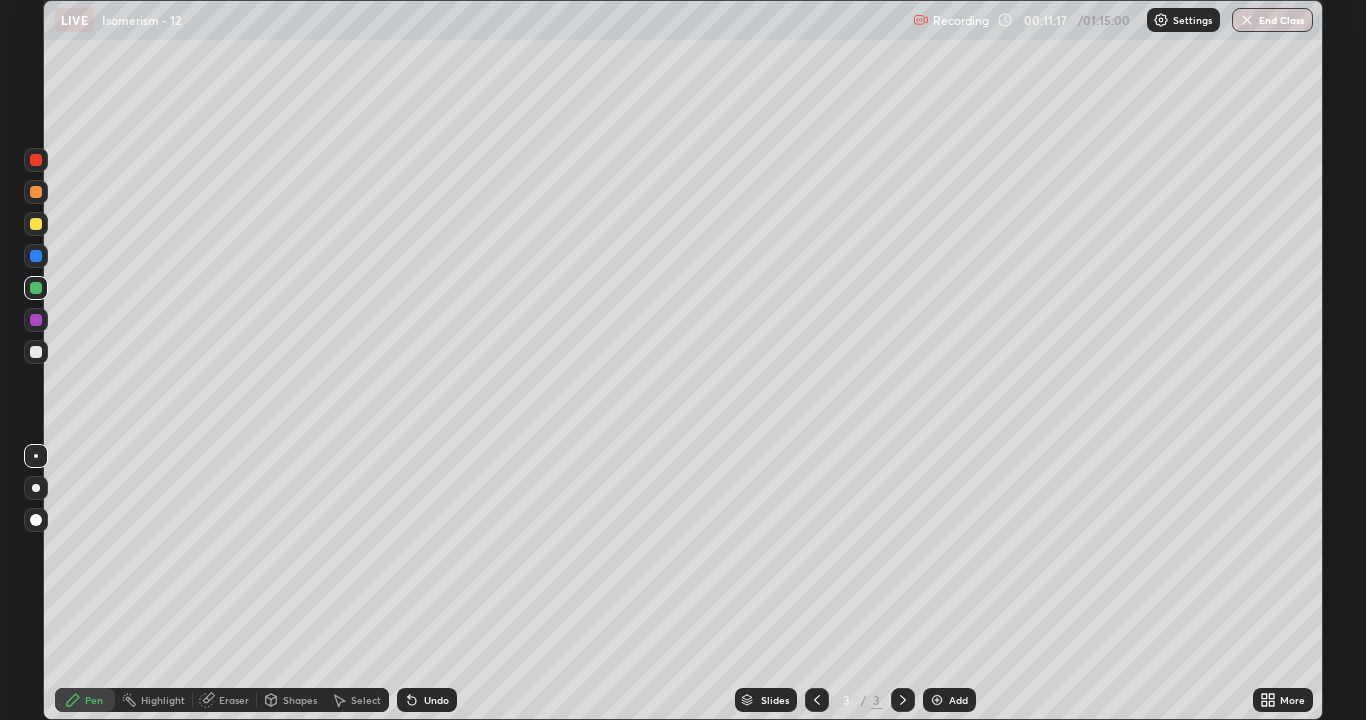 click on "Eraser" at bounding box center [234, 700] 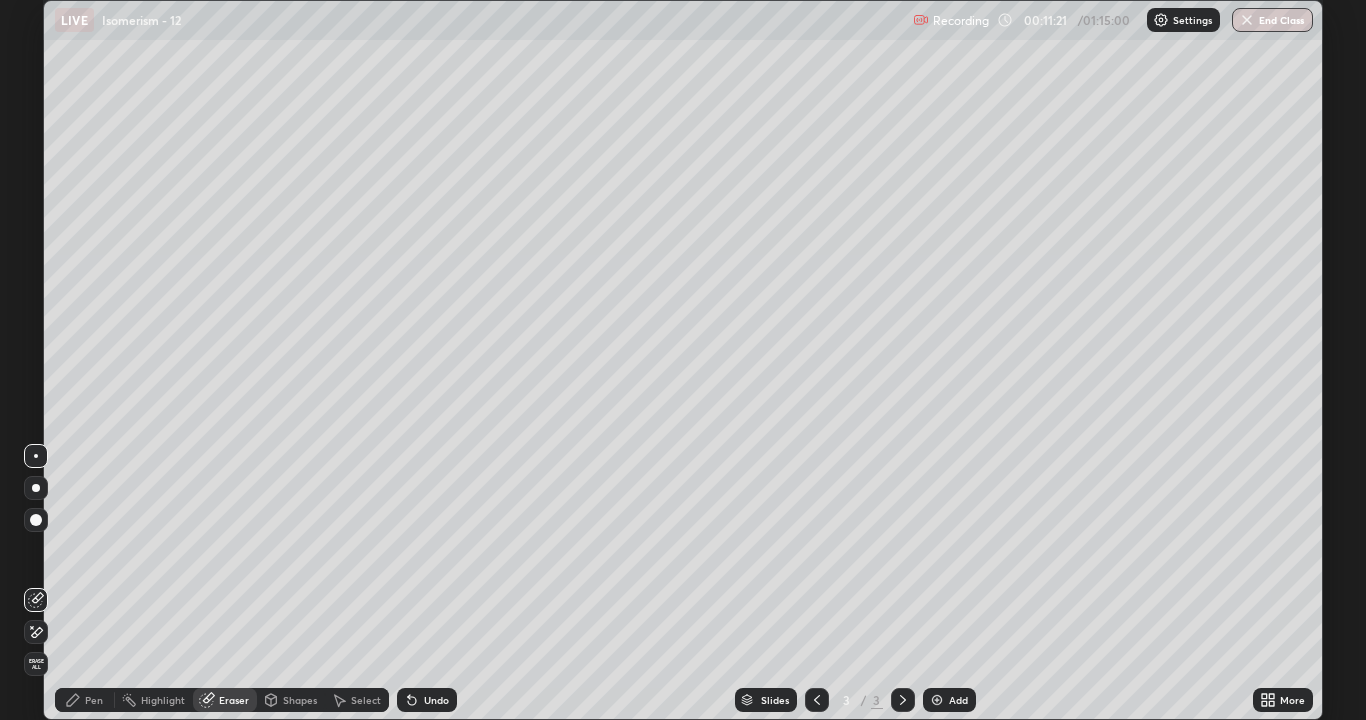 click on "Pen" at bounding box center [94, 700] 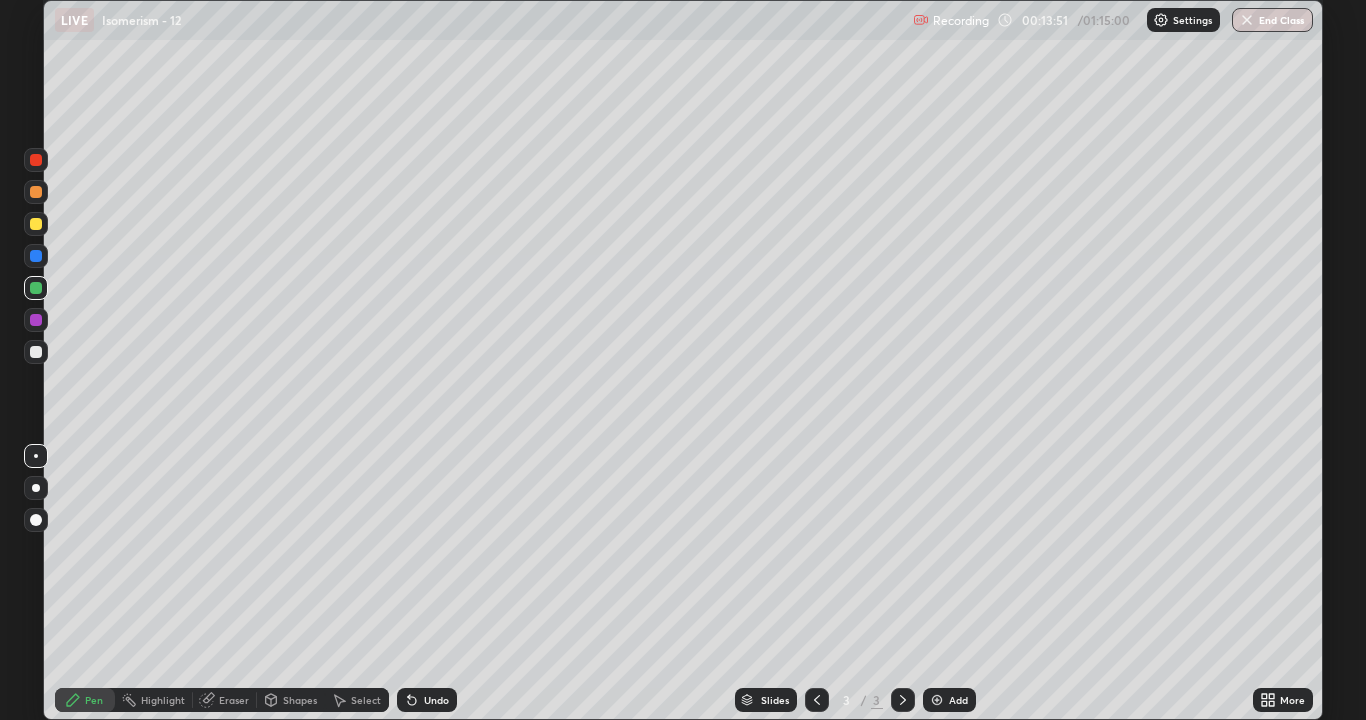 click at bounding box center [36, 352] 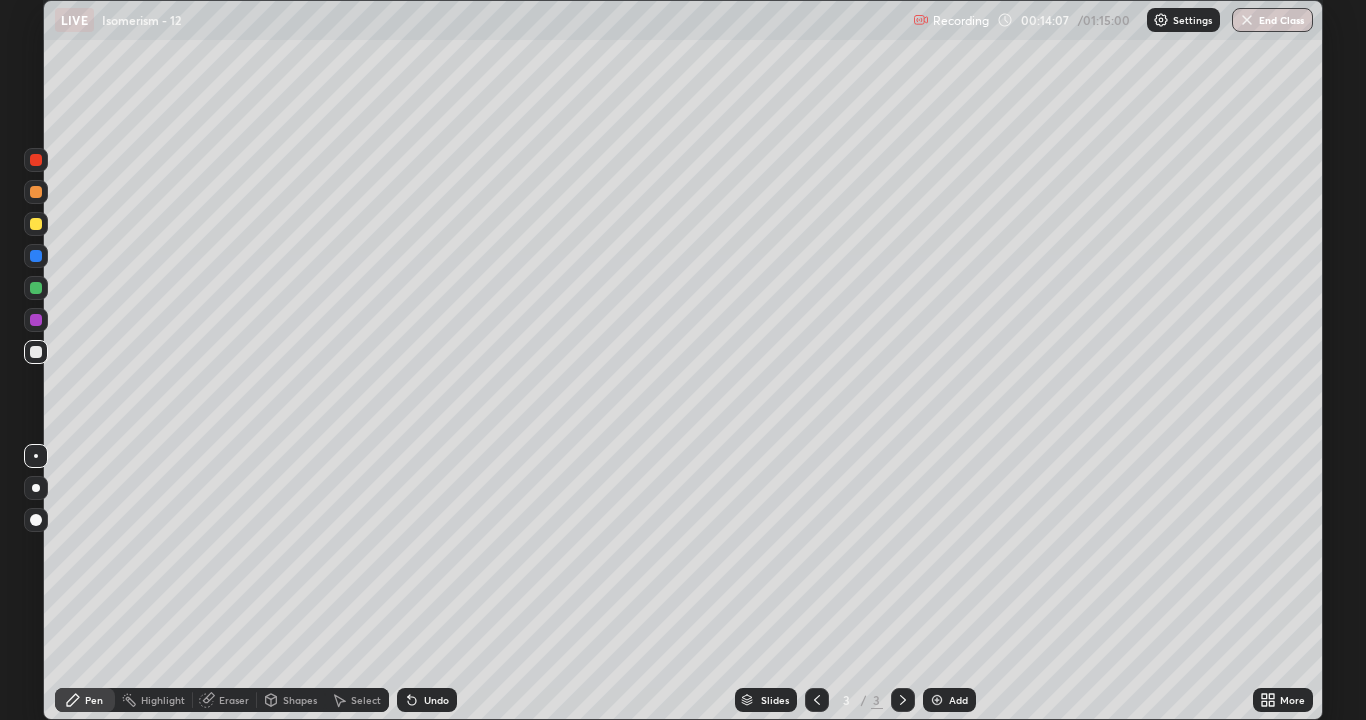 click at bounding box center [937, 700] 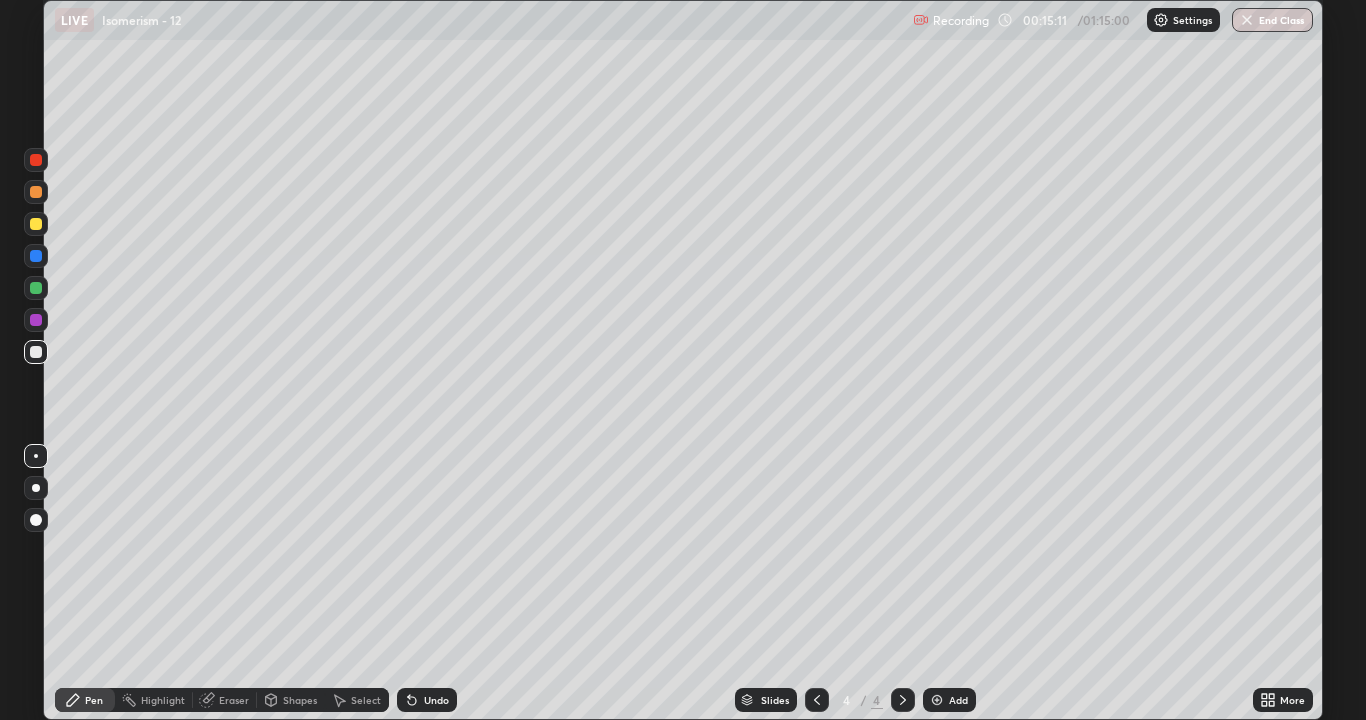 click on "Eraser" at bounding box center (234, 700) 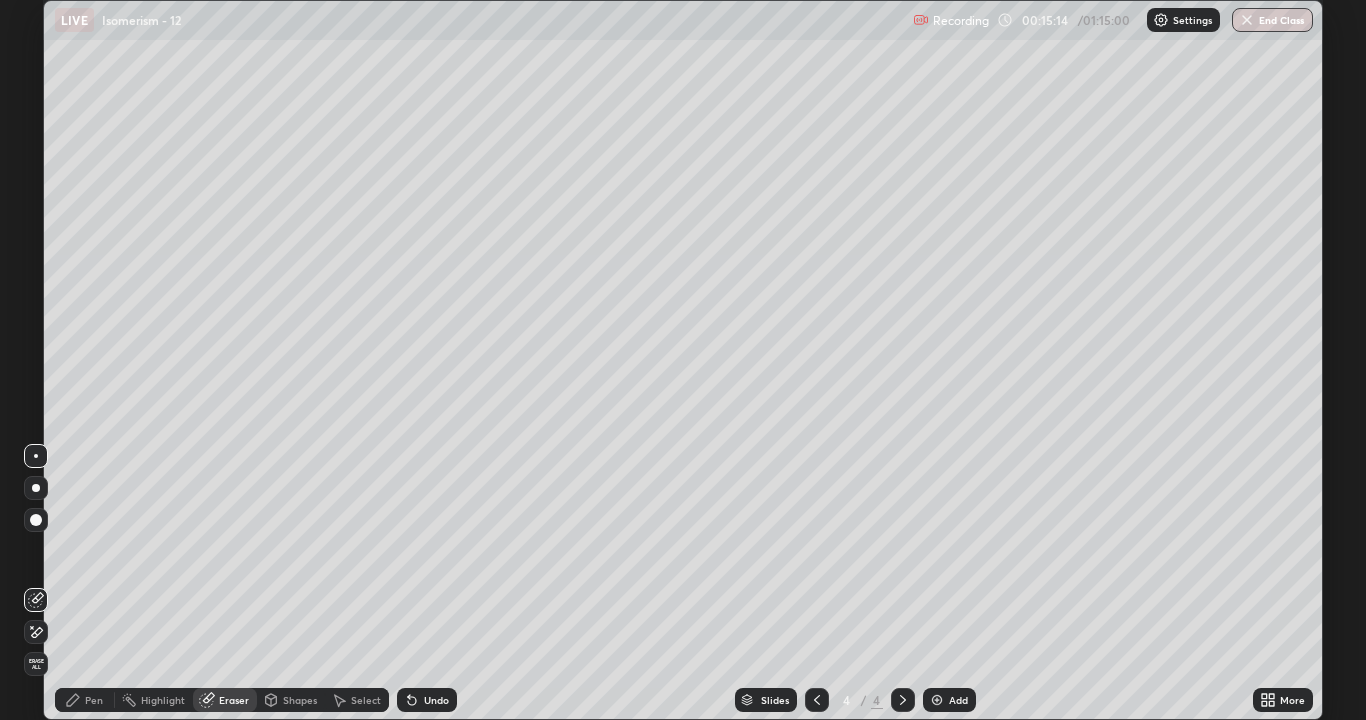 click on "Pen" at bounding box center [94, 700] 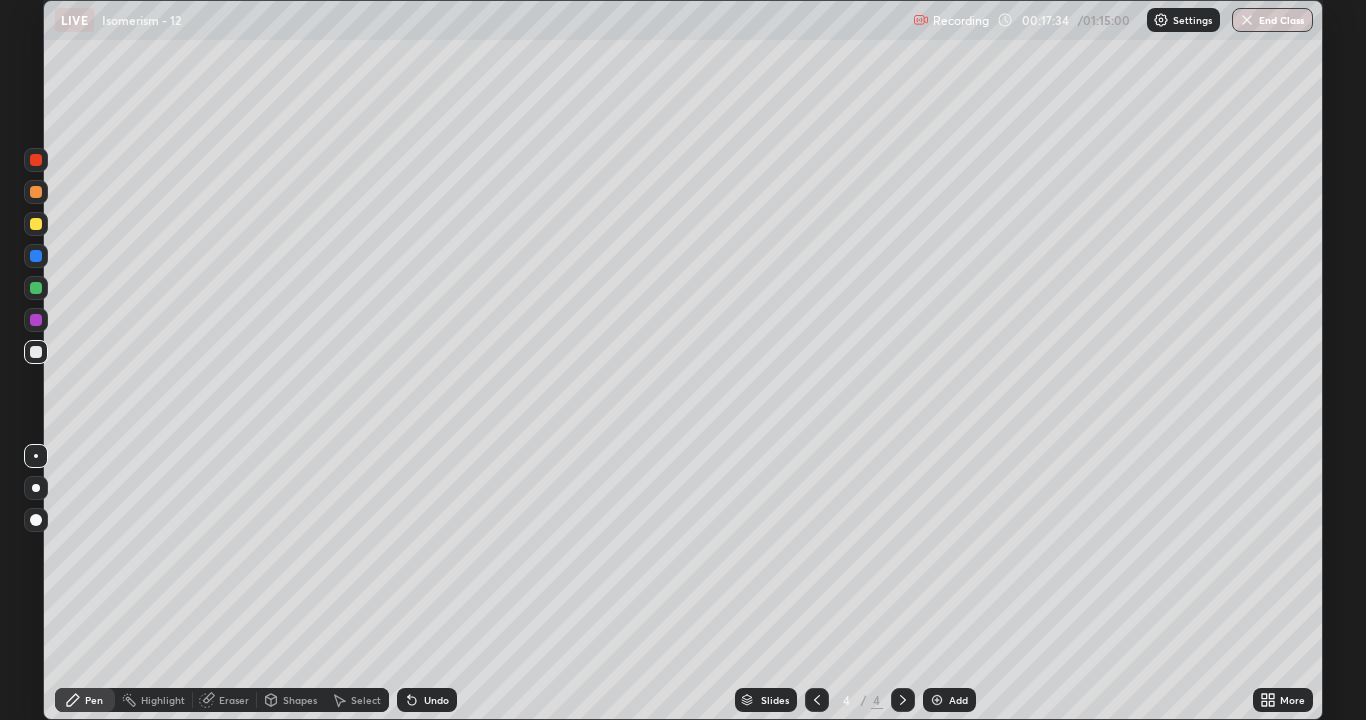 click at bounding box center [36, 160] 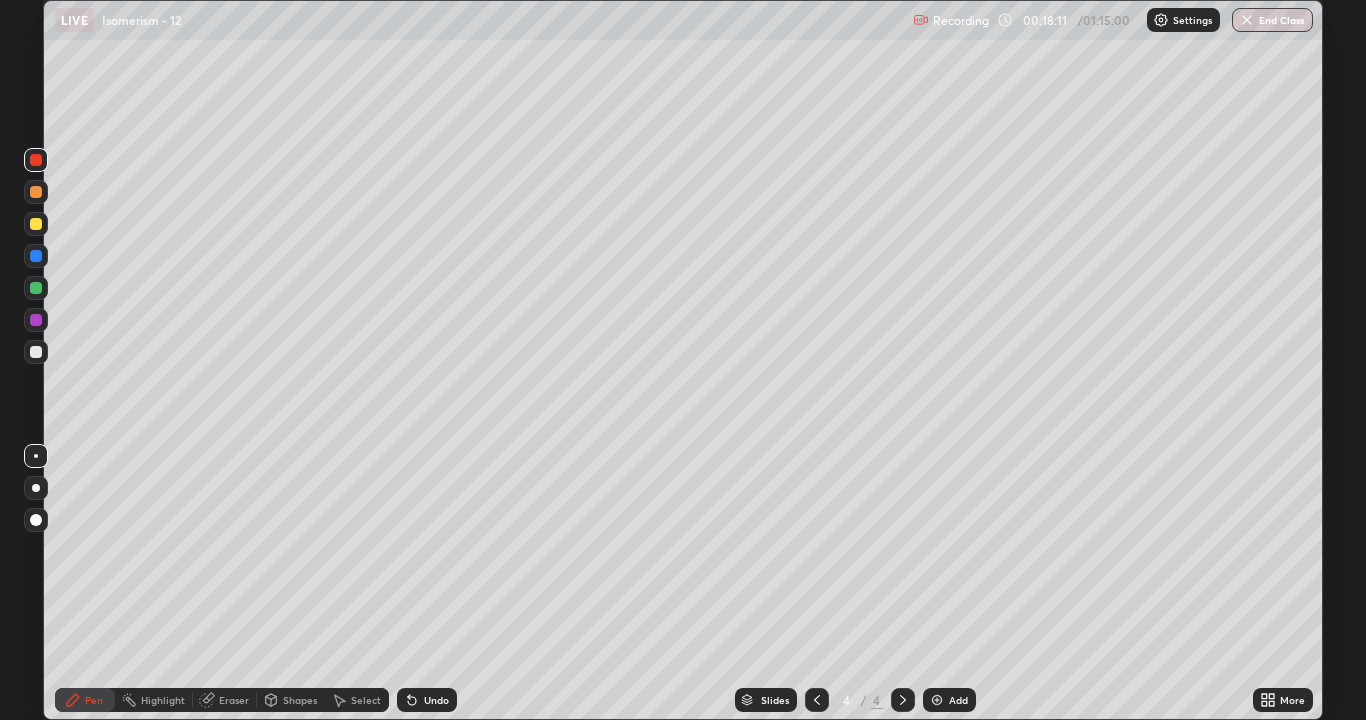 click on "Eraser" at bounding box center [234, 700] 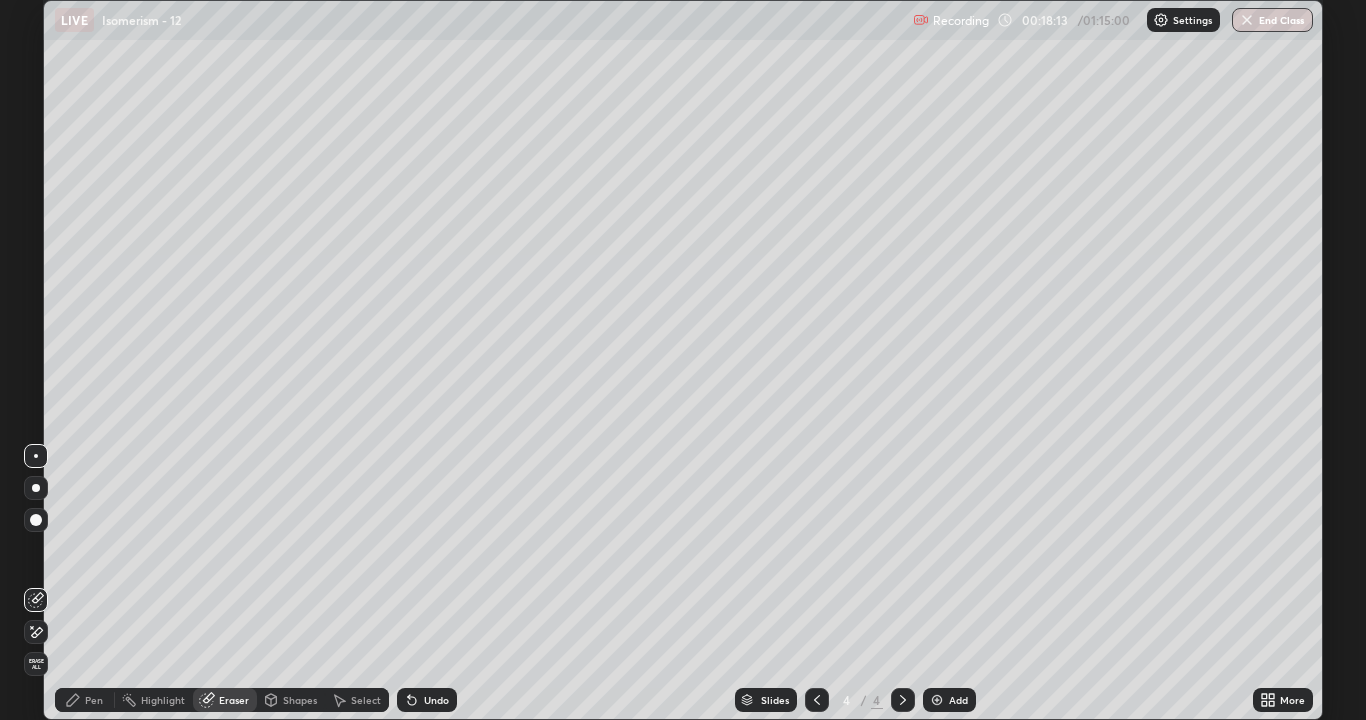 click on "Pen" at bounding box center (85, 700) 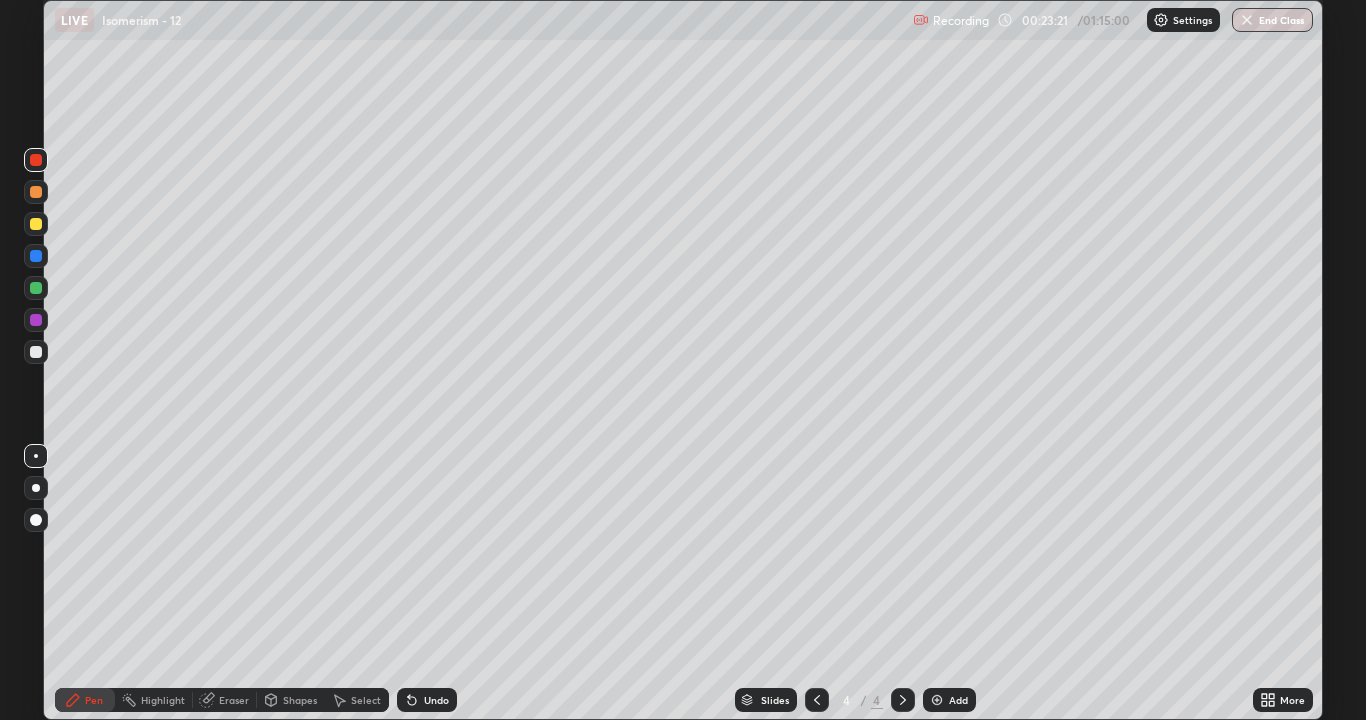click at bounding box center (36, 352) 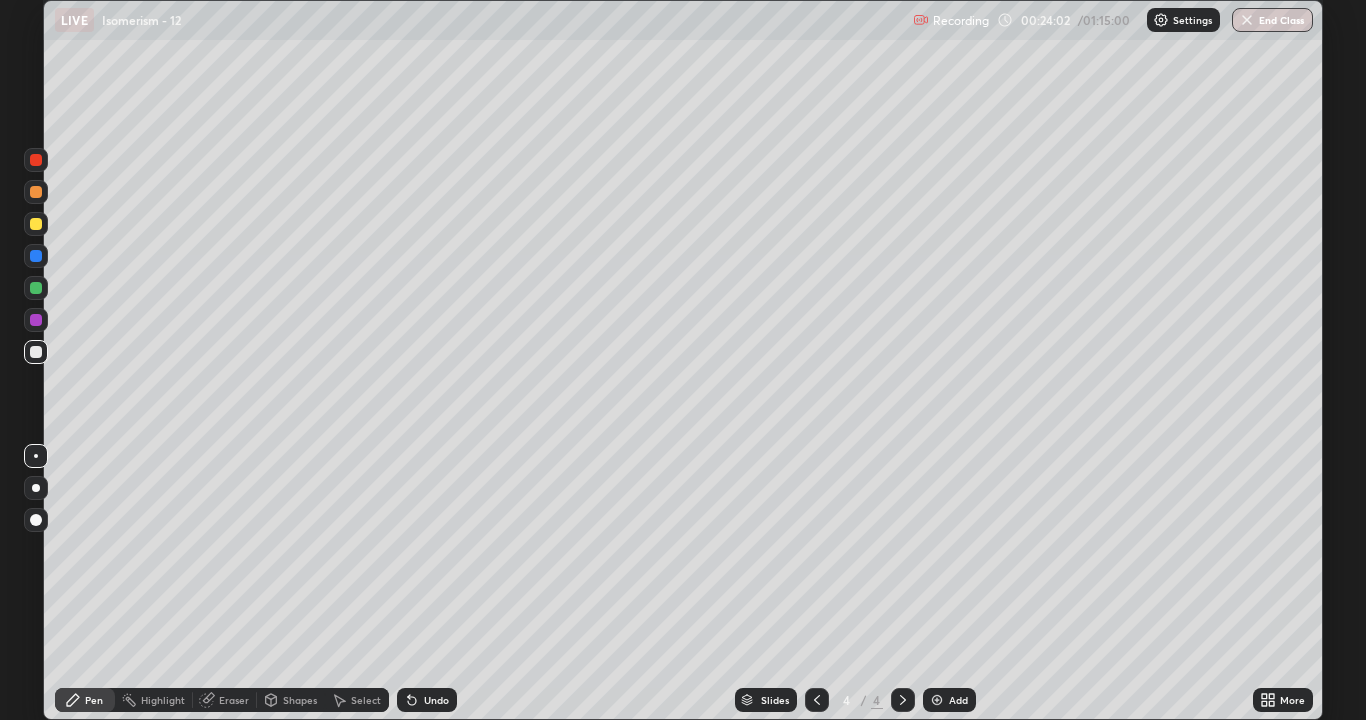 click at bounding box center (937, 700) 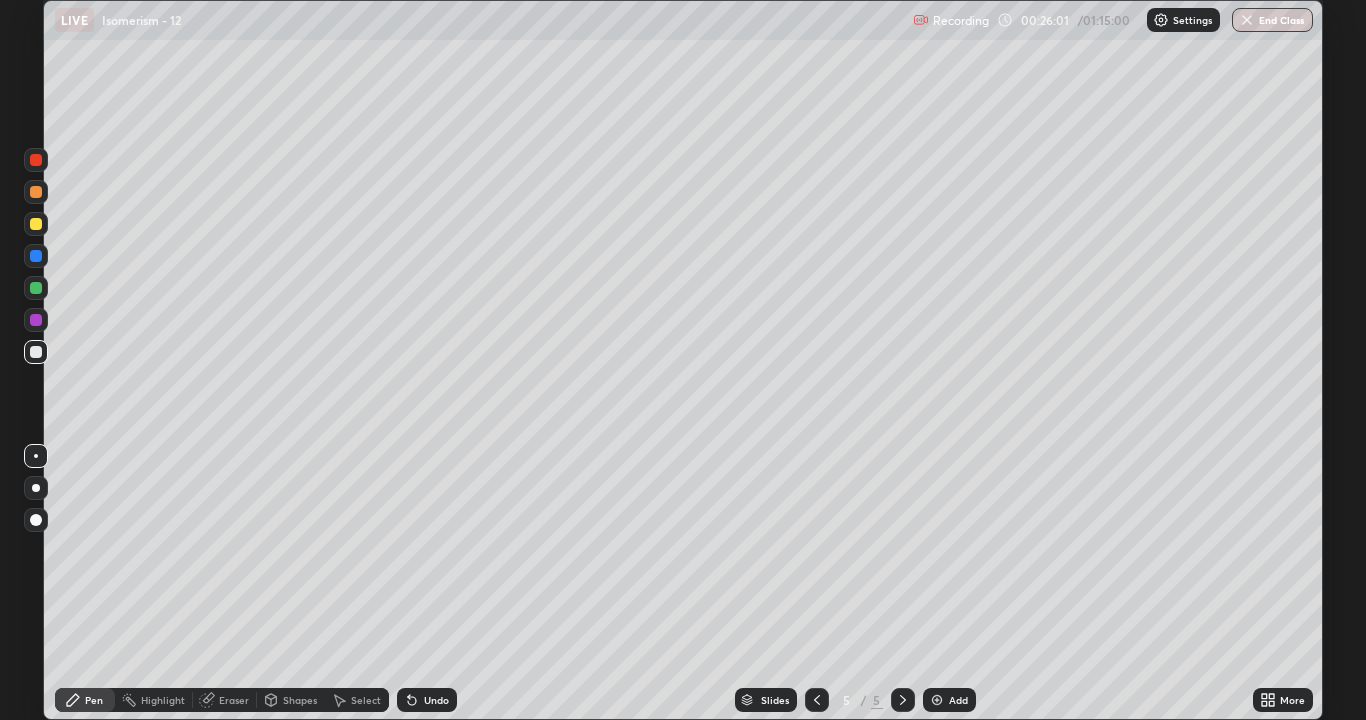 click at bounding box center [36, 160] 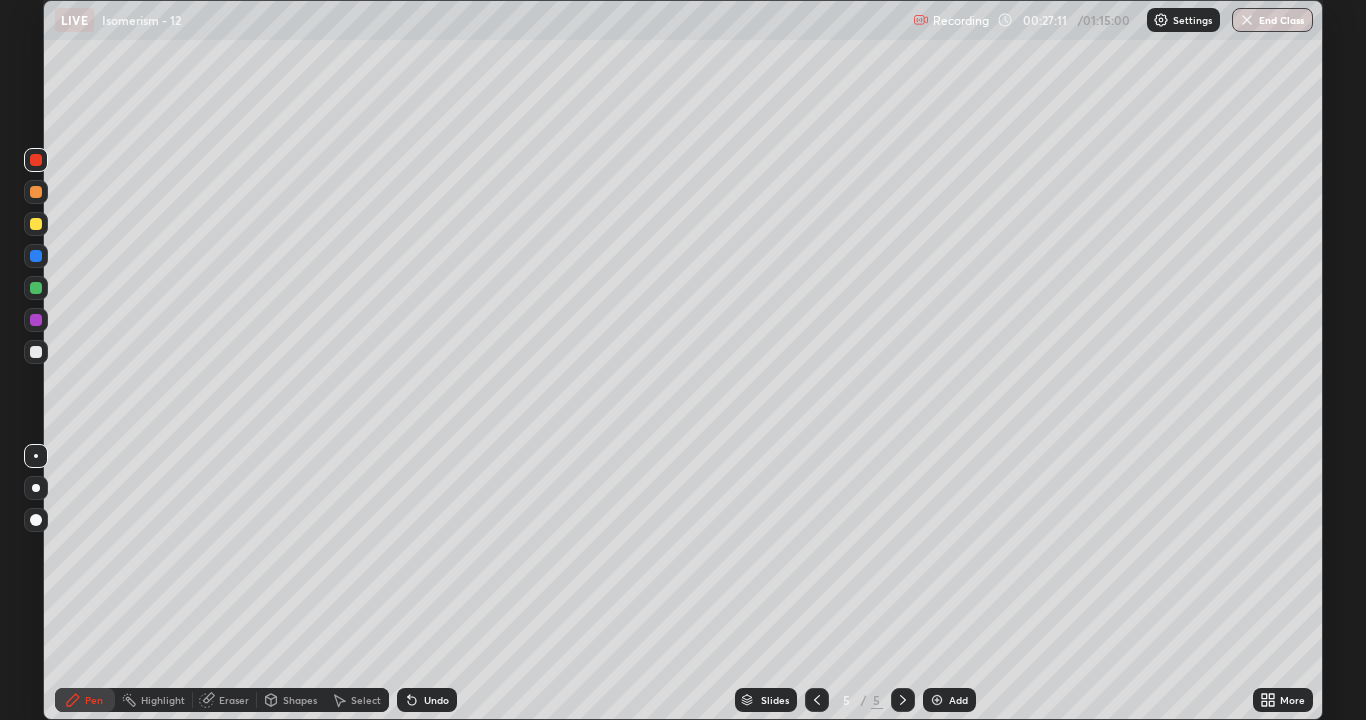click on "Eraser" at bounding box center [234, 700] 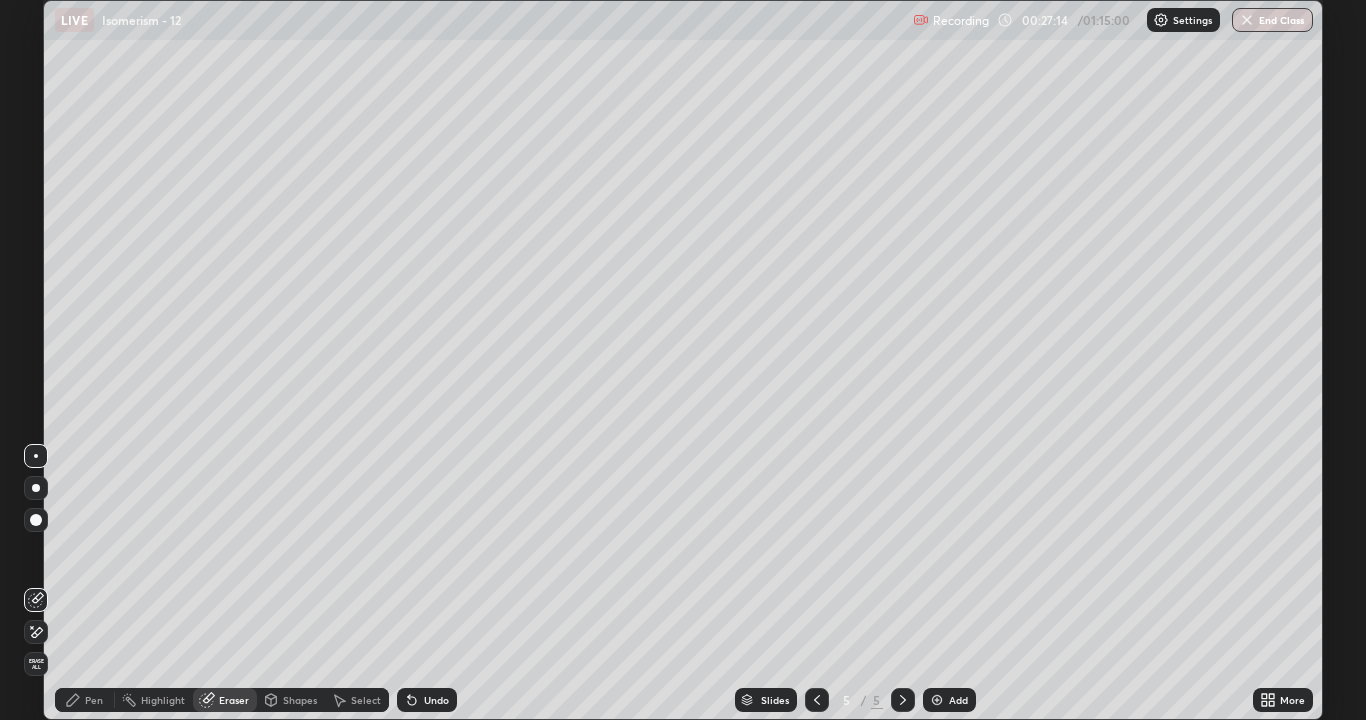 click on "Pen" at bounding box center [94, 700] 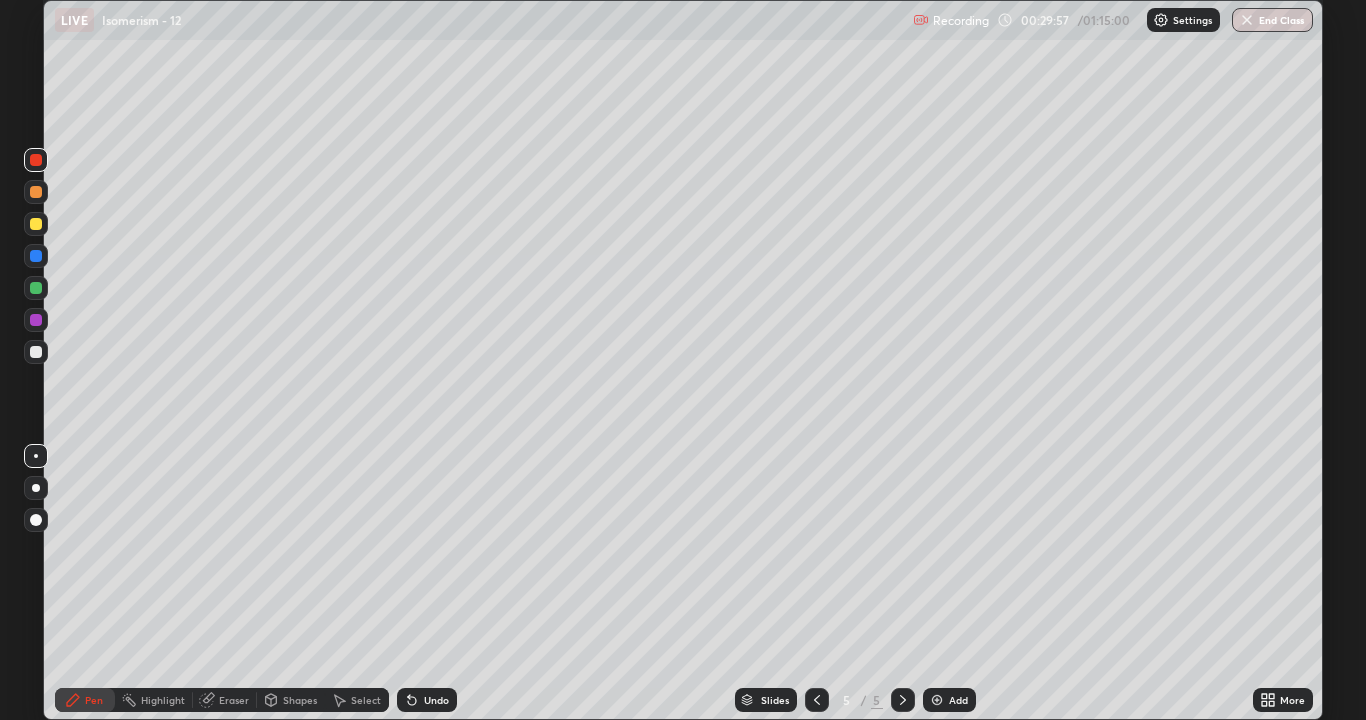 click at bounding box center [36, 352] 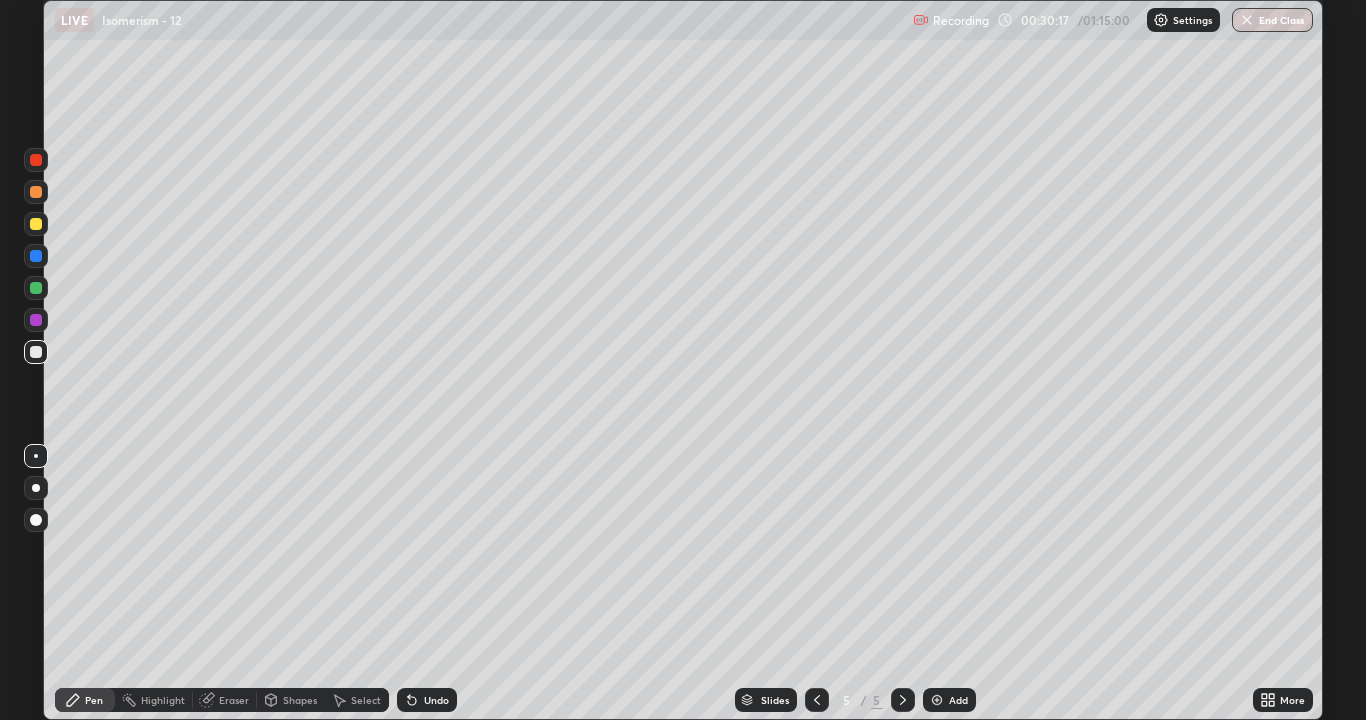 click on "Add" at bounding box center [958, 700] 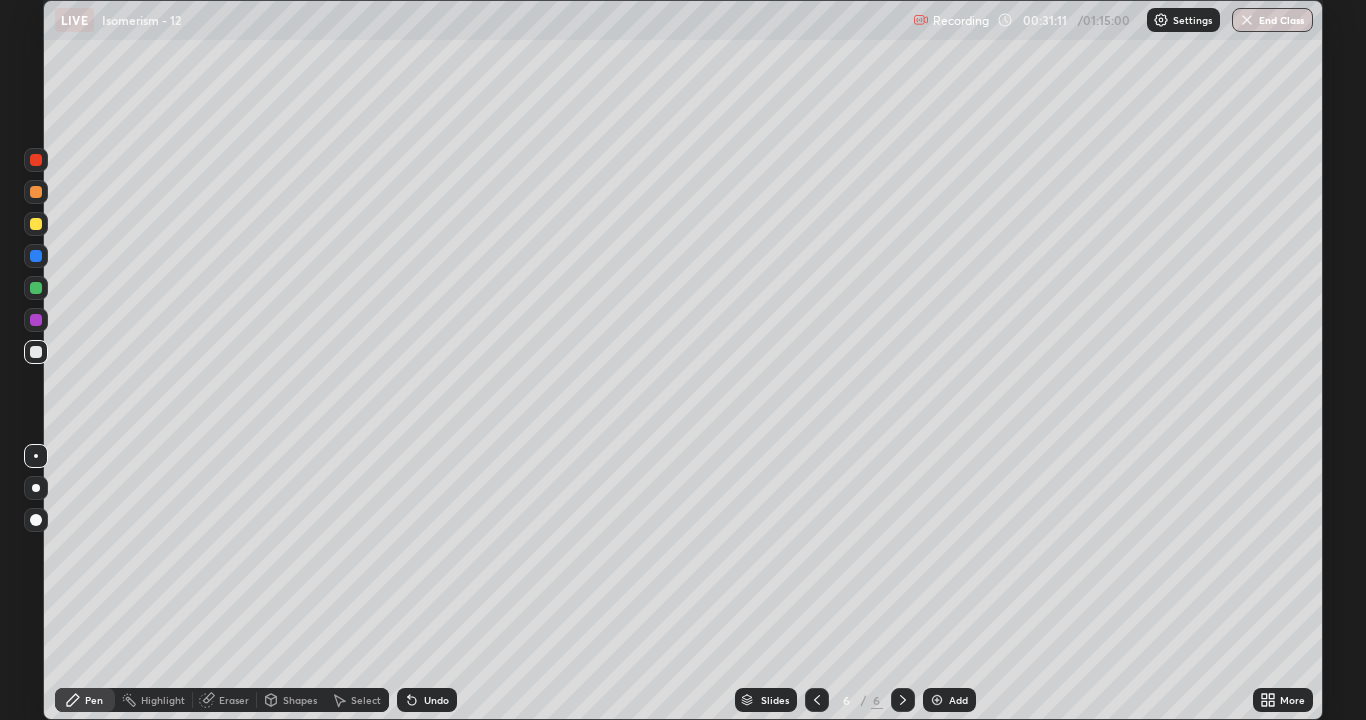 click at bounding box center (36, 160) 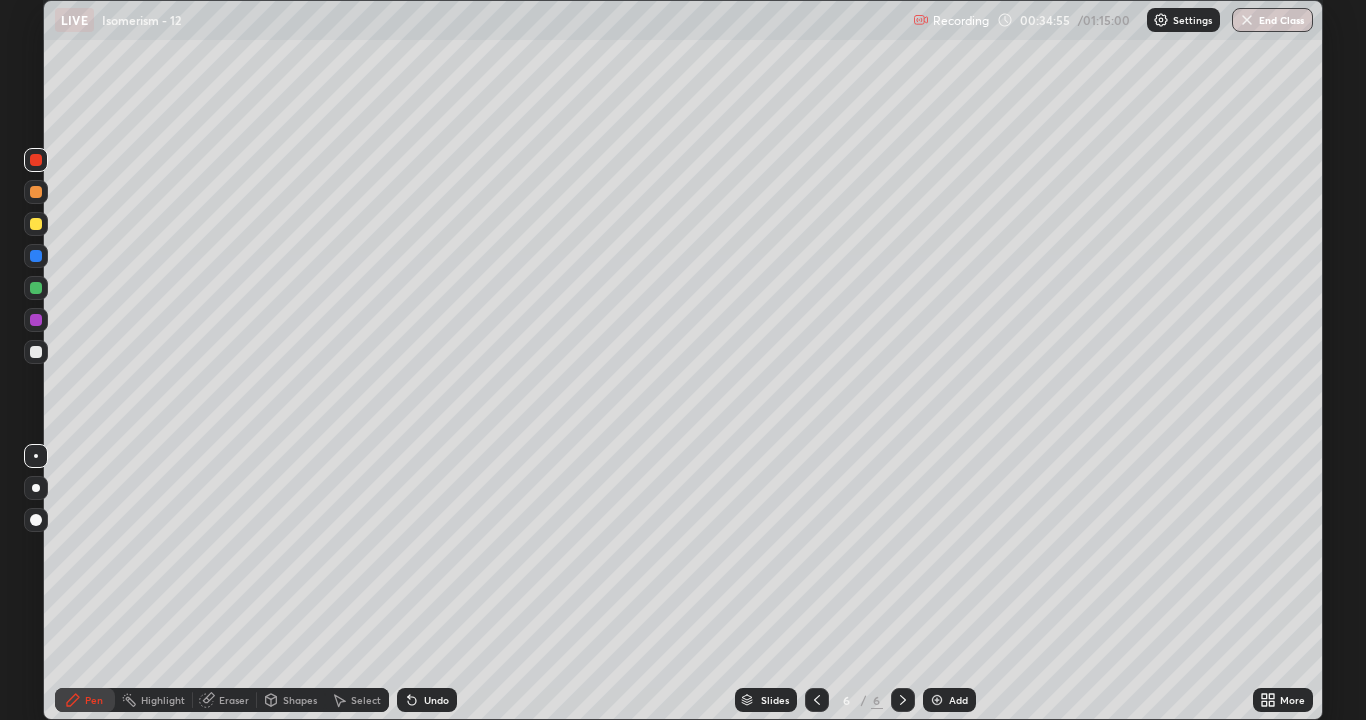 click 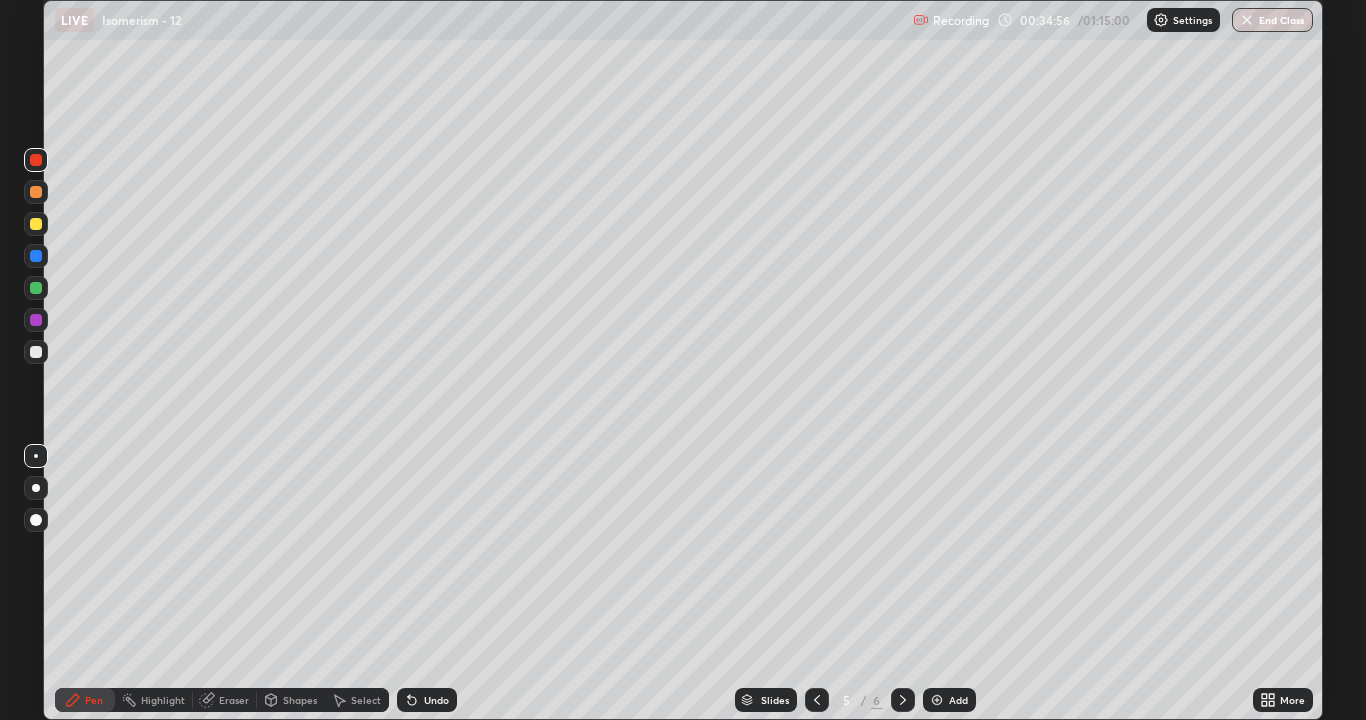 click at bounding box center (817, 700) 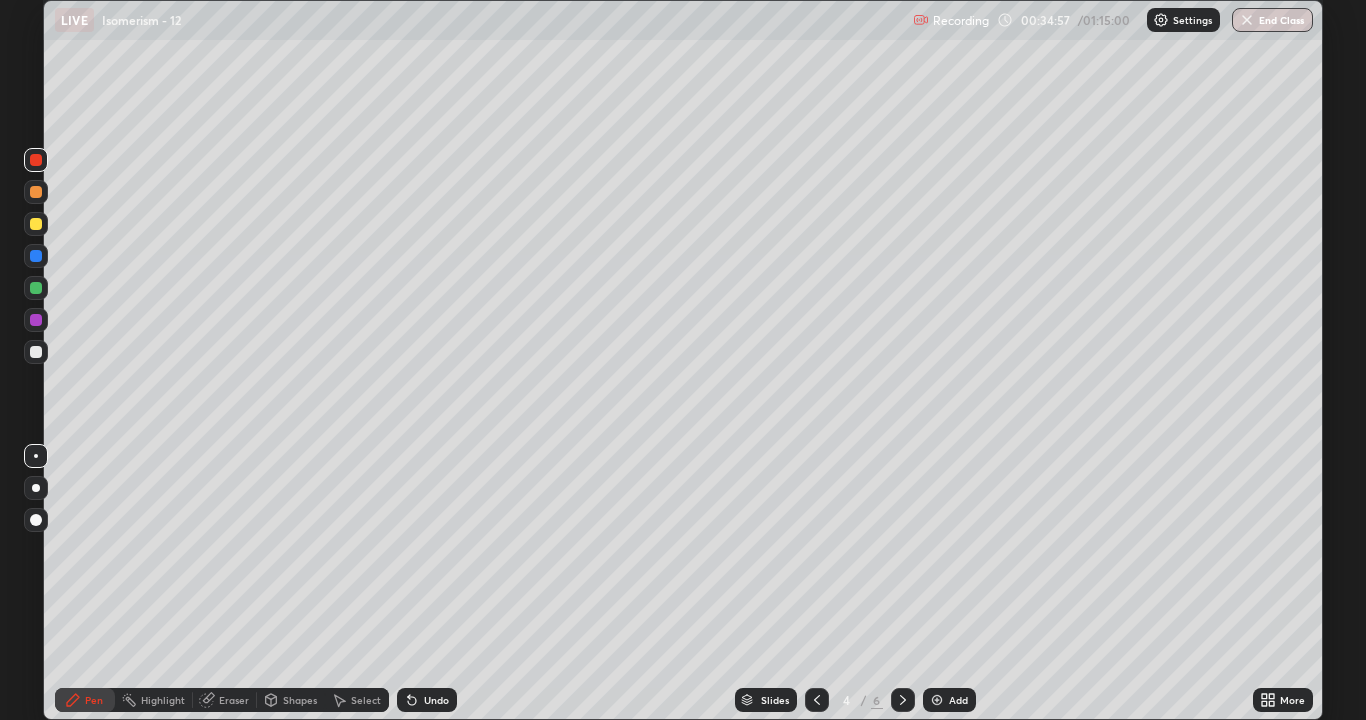 click at bounding box center [817, 700] 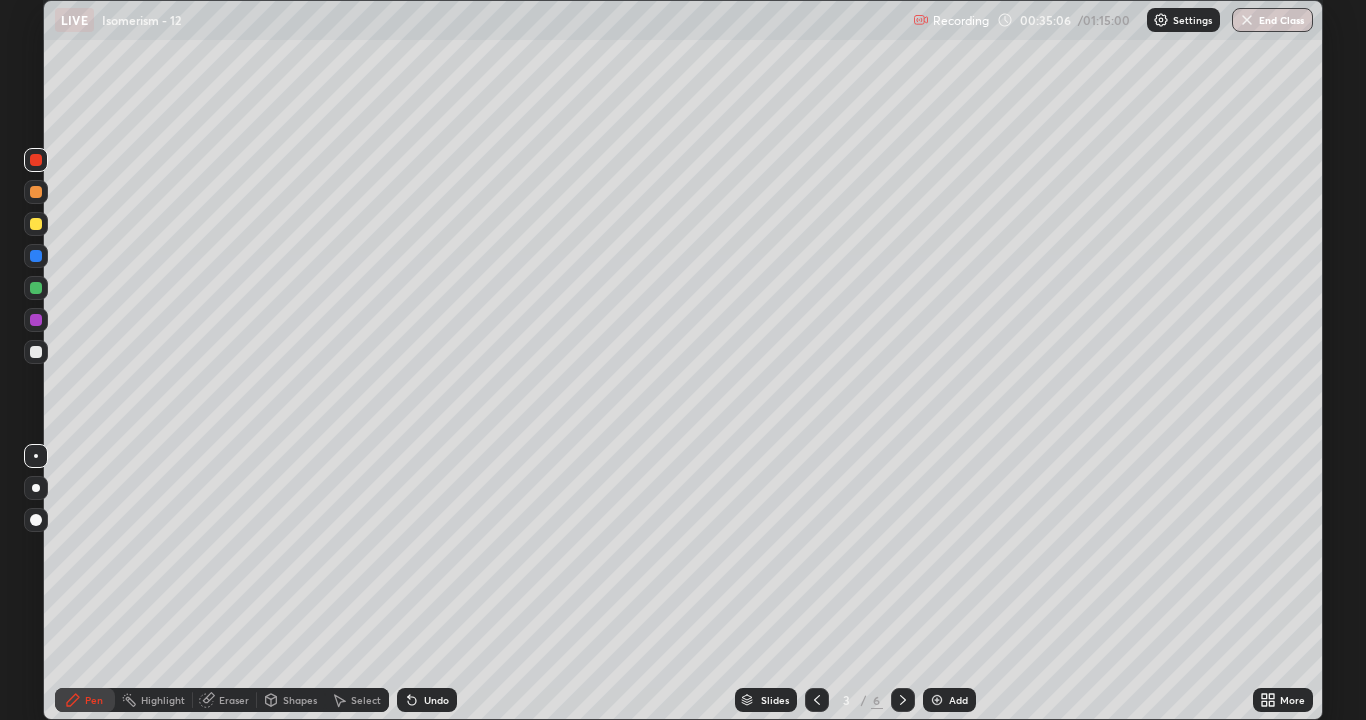 click 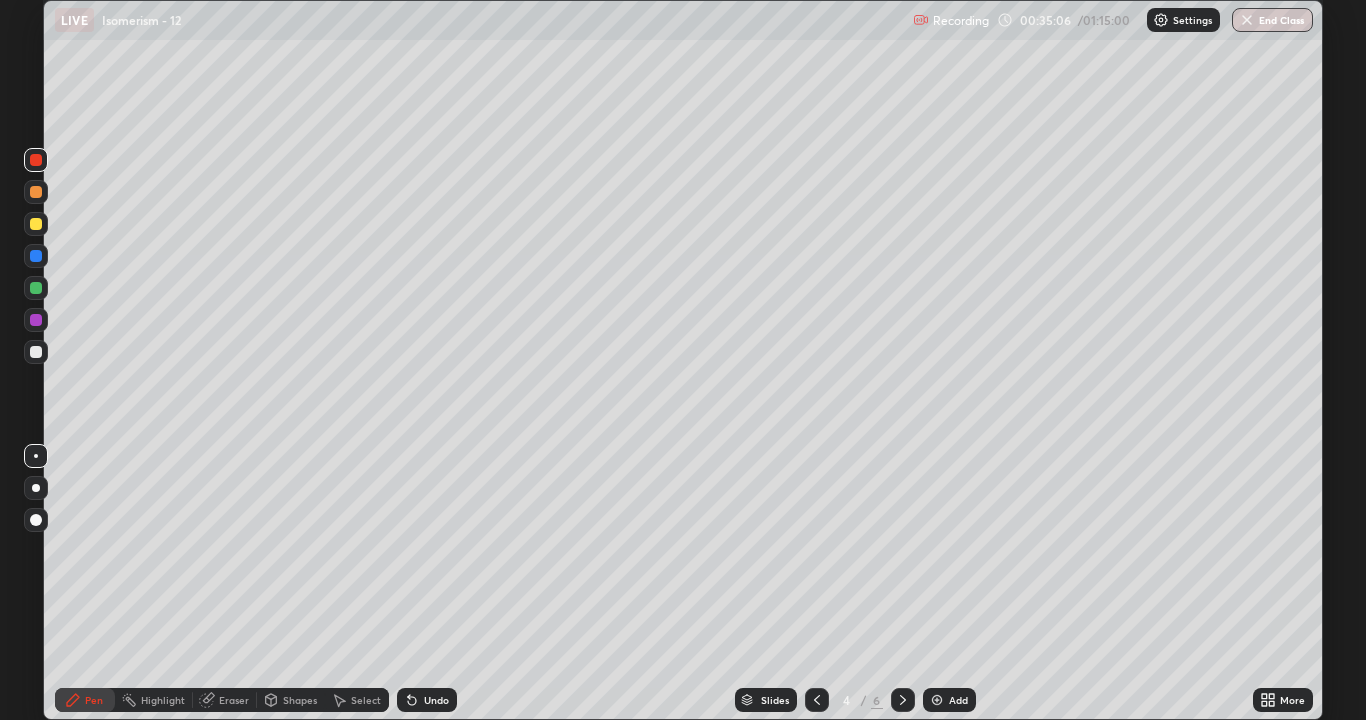 click 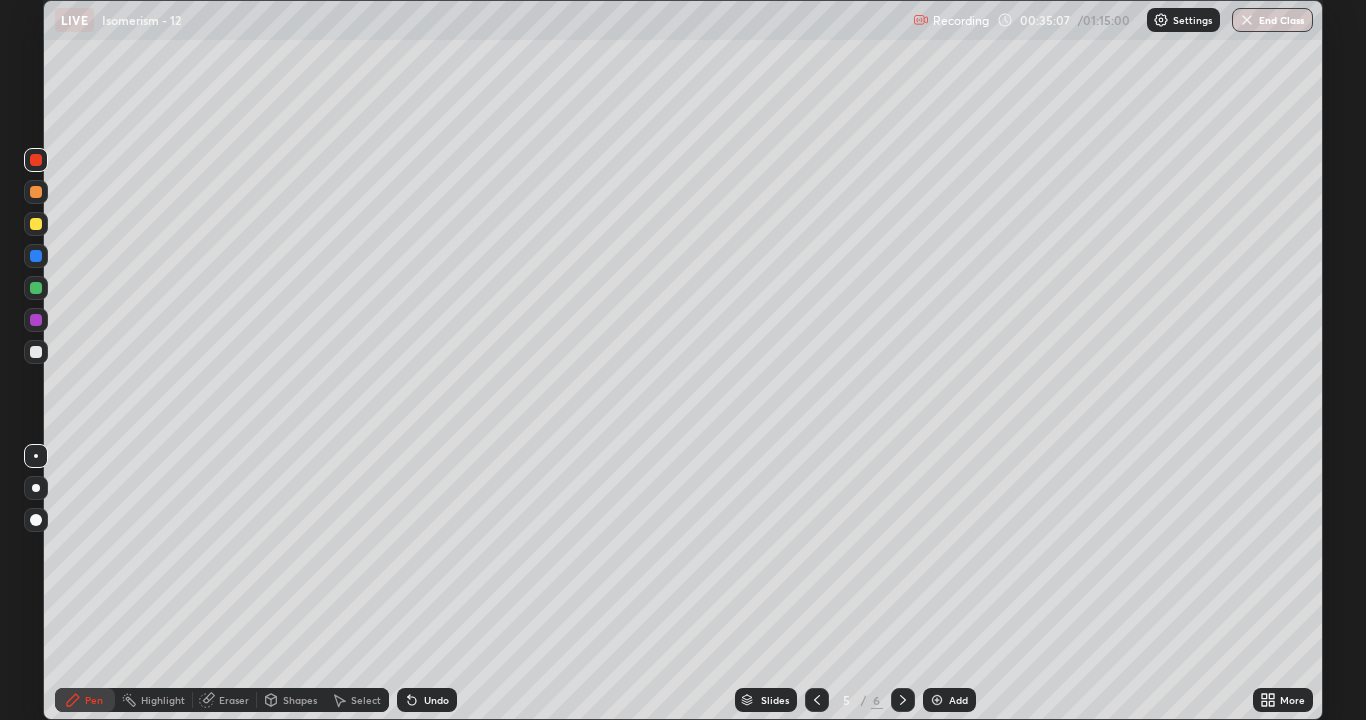 click 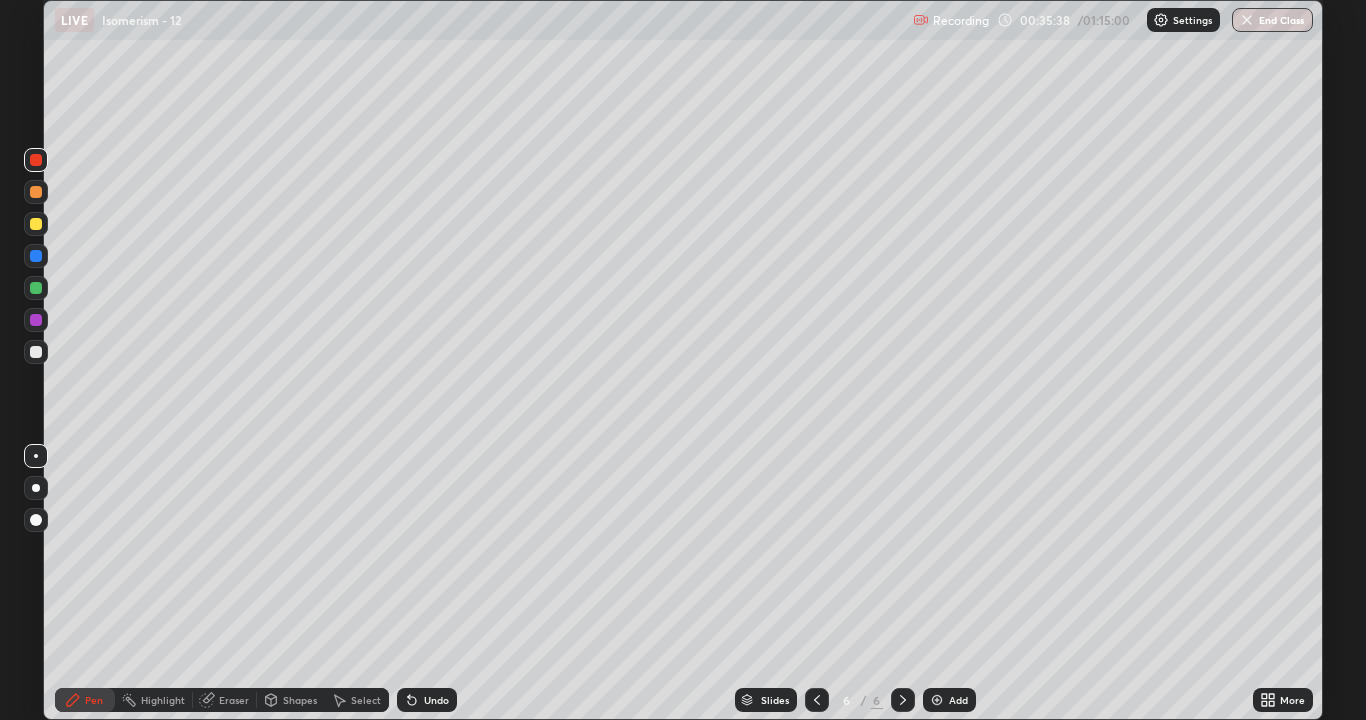 click on "Eraser" at bounding box center (234, 700) 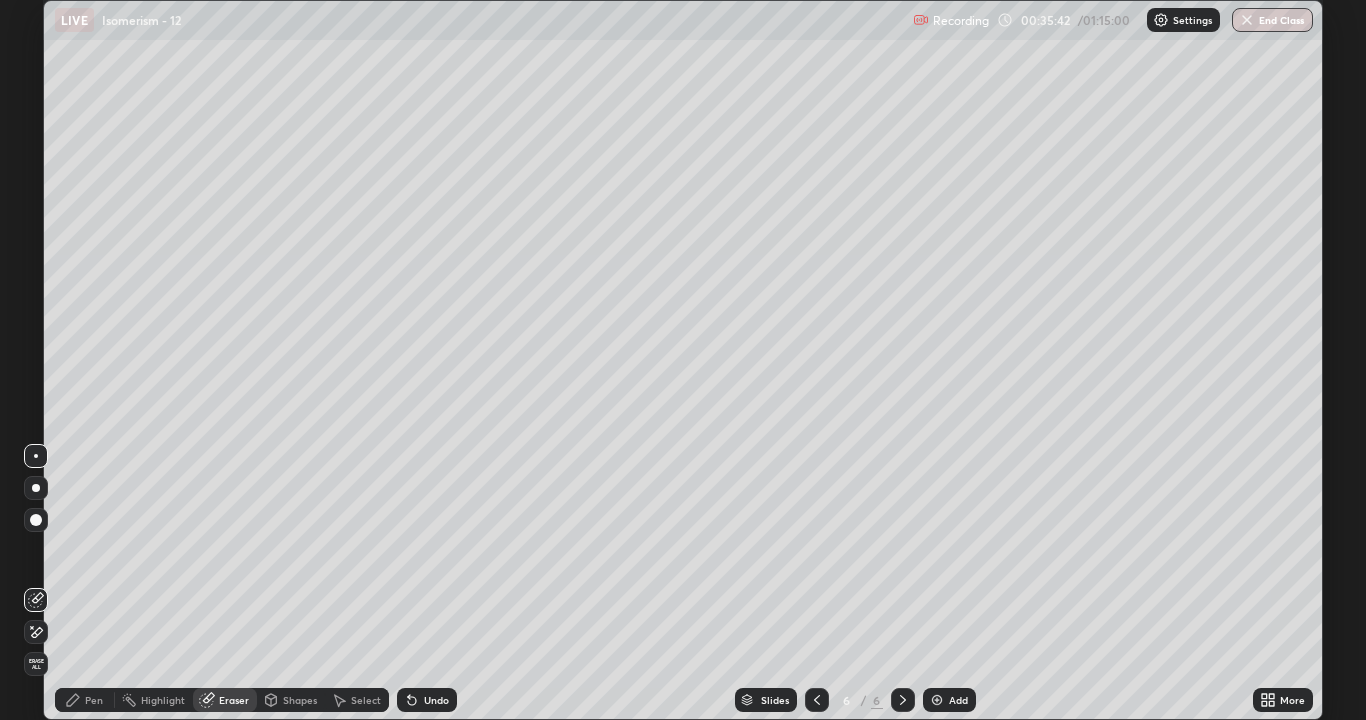 click on "Pen" at bounding box center (94, 700) 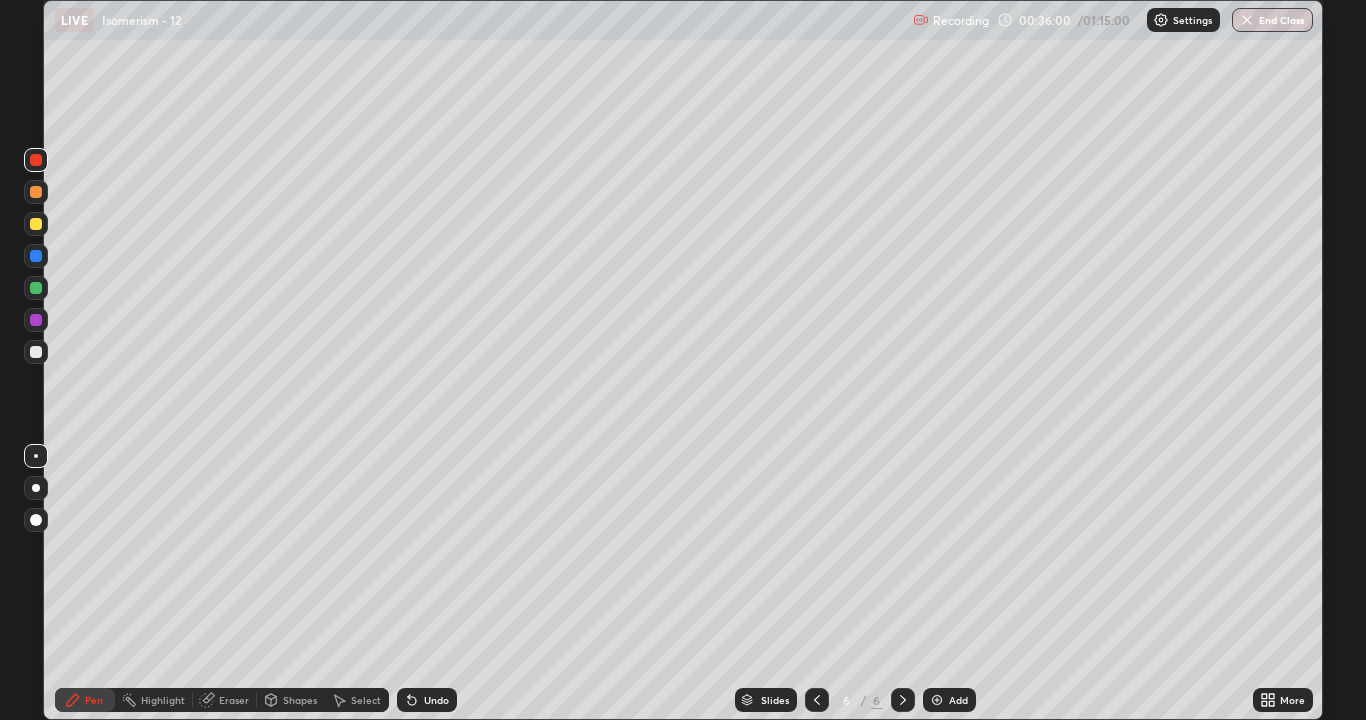 click at bounding box center [36, 352] 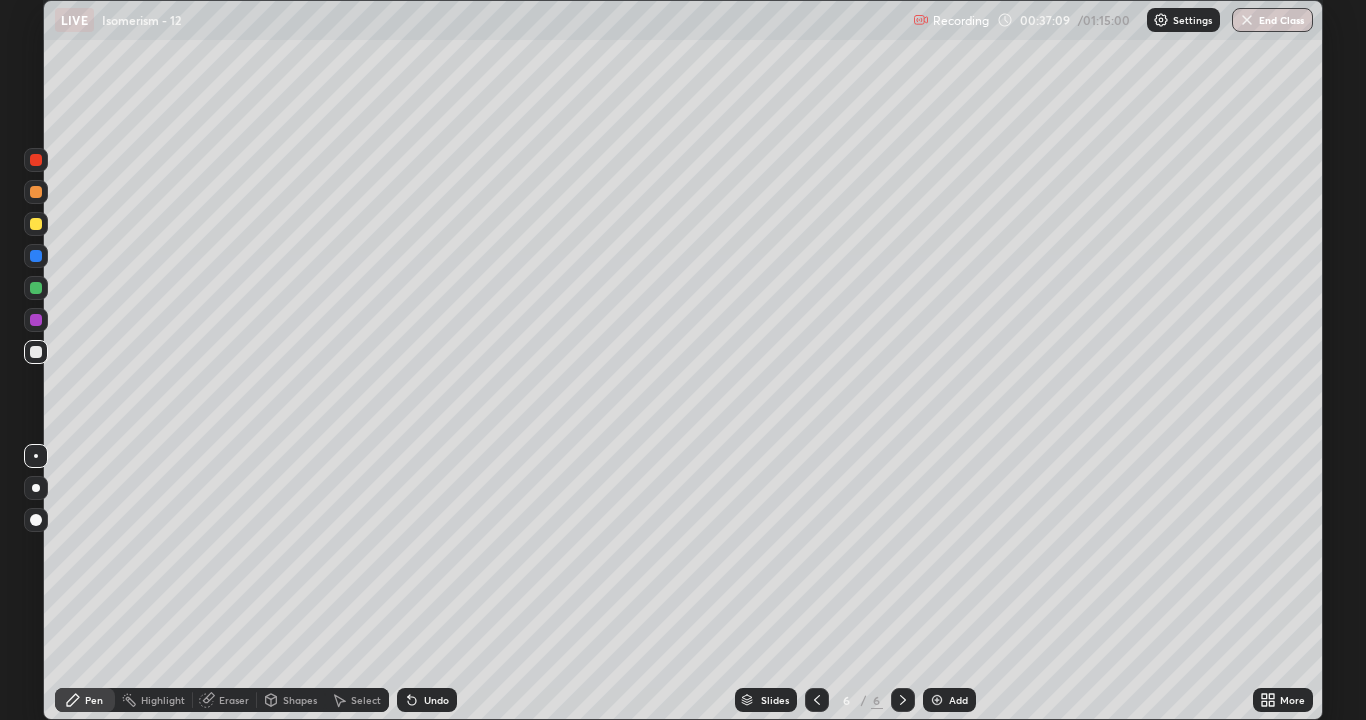 click at bounding box center [36, 160] 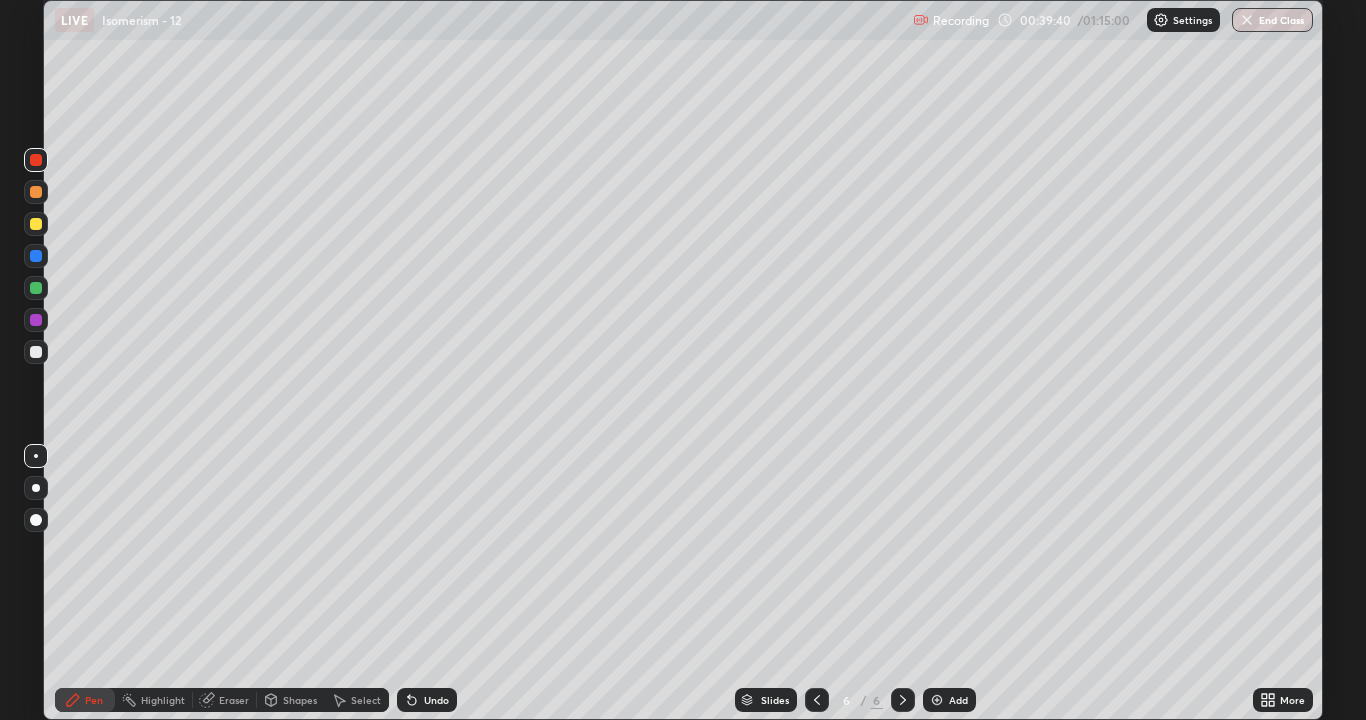 click at bounding box center [36, 352] 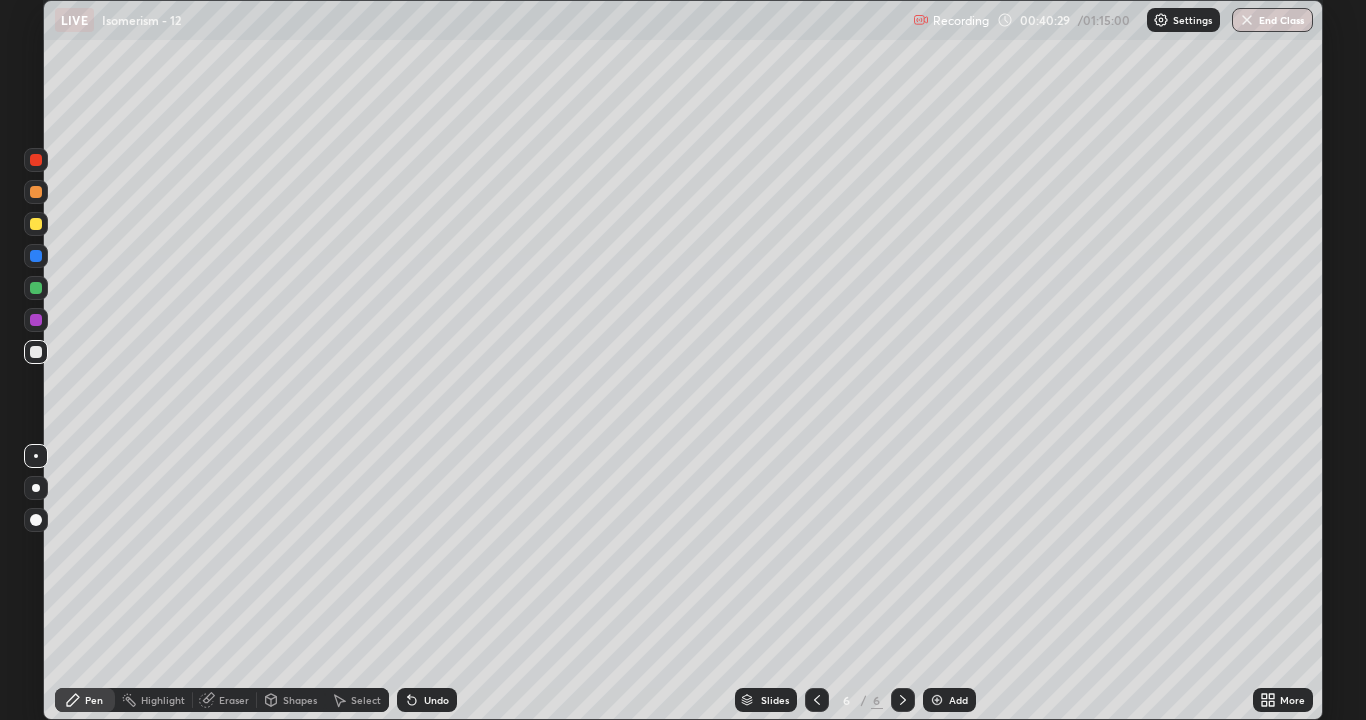 click at bounding box center (937, 700) 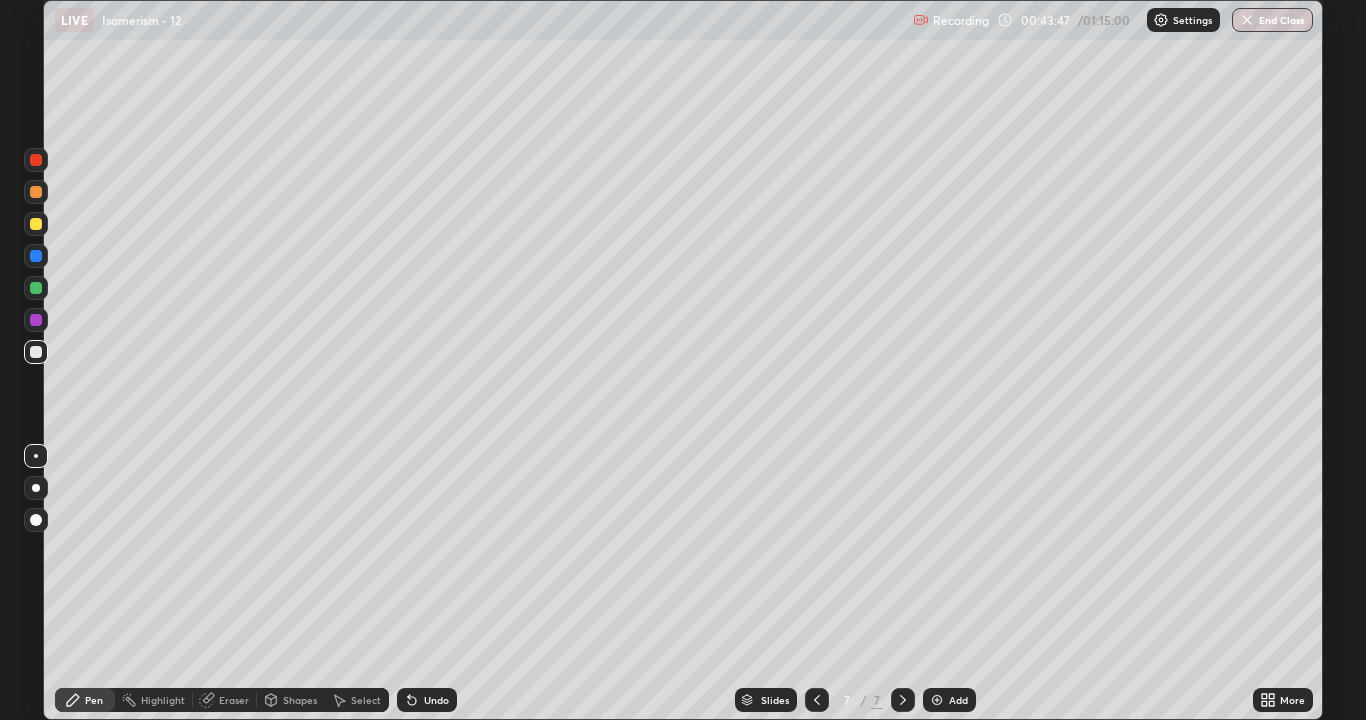 click at bounding box center [36, 160] 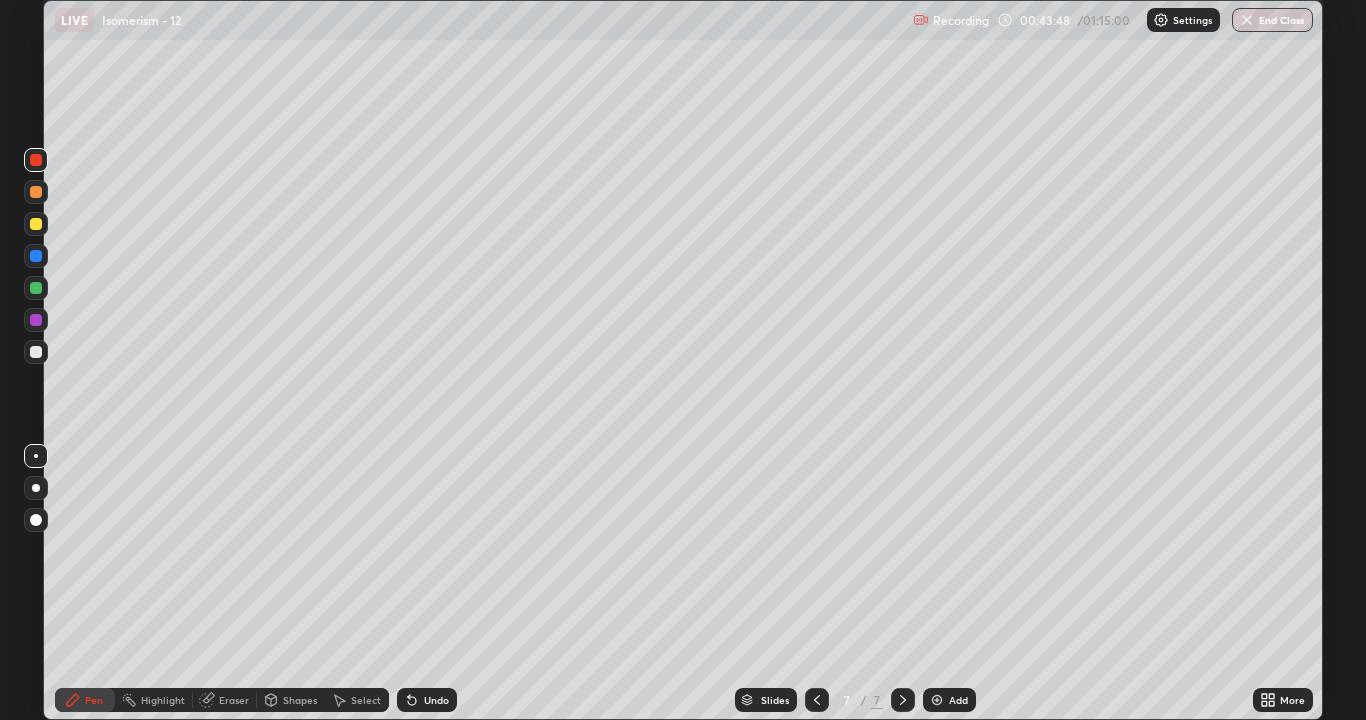 click at bounding box center [36, 352] 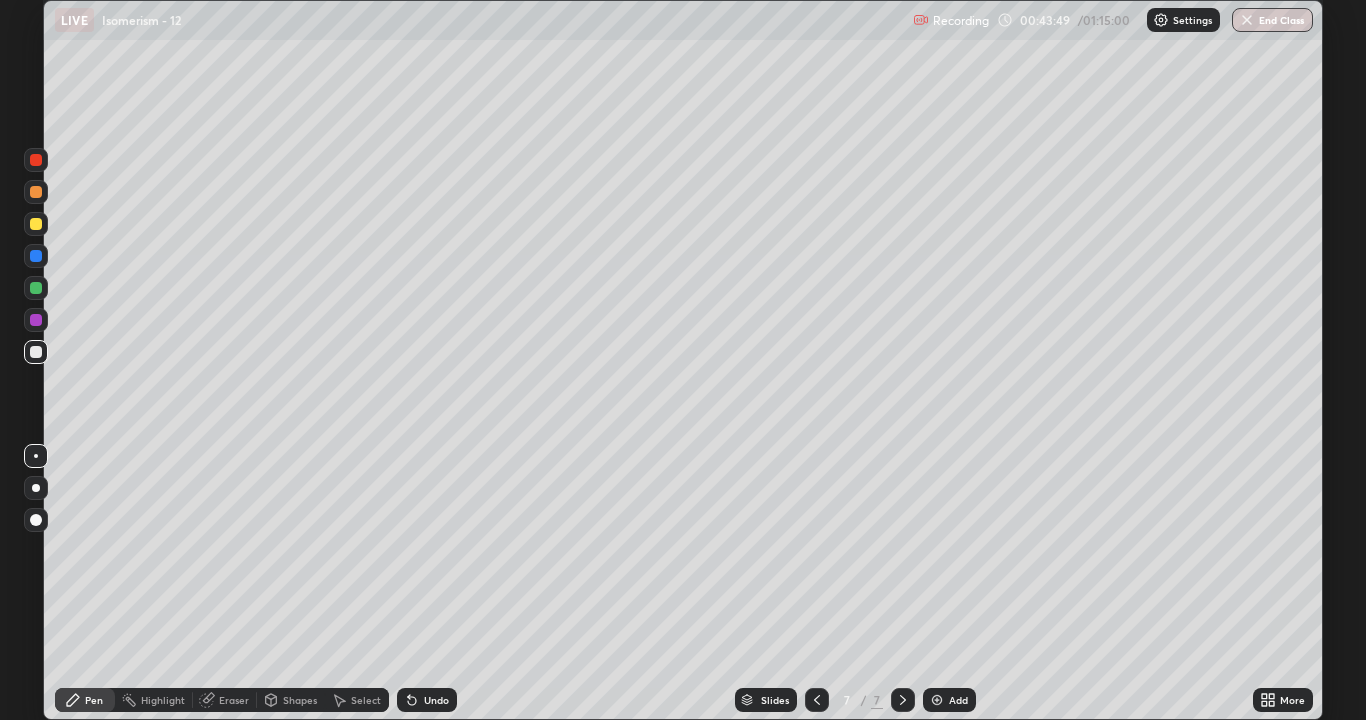 click at bounding box center [36, 160] 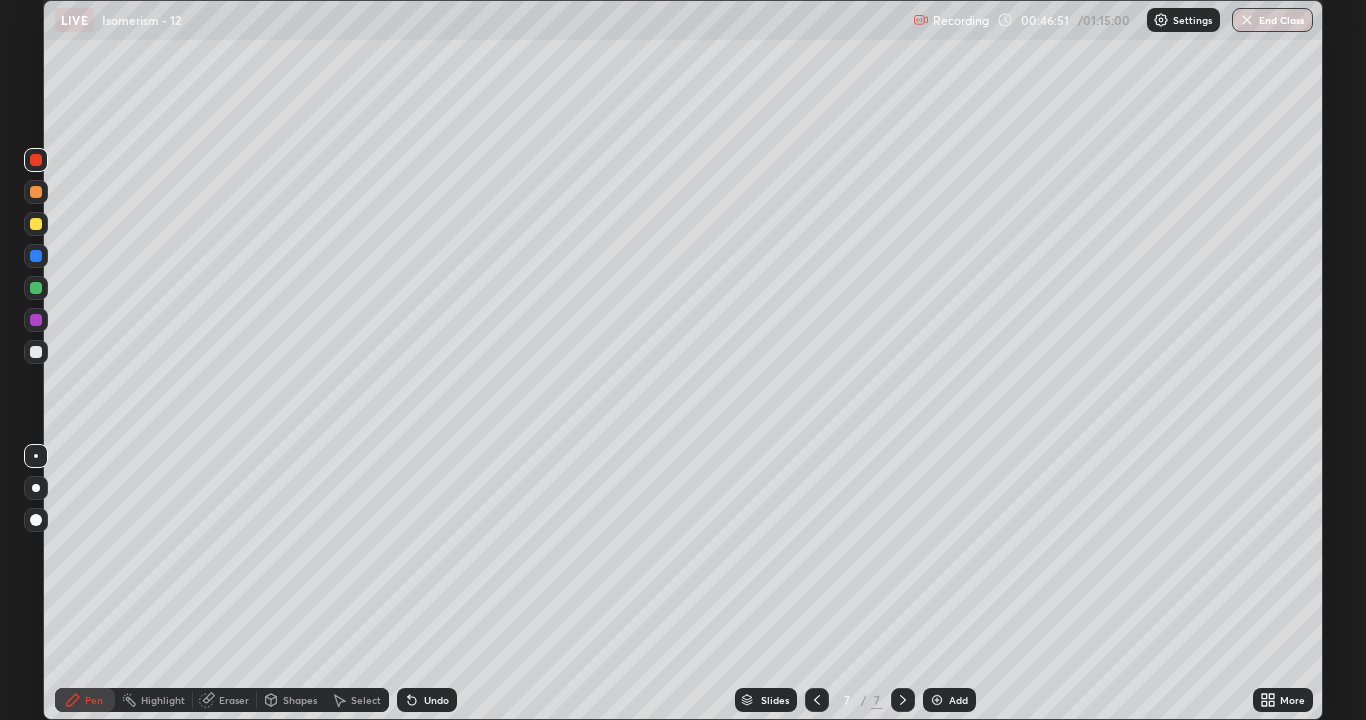 click at bounding box center [36, 352] 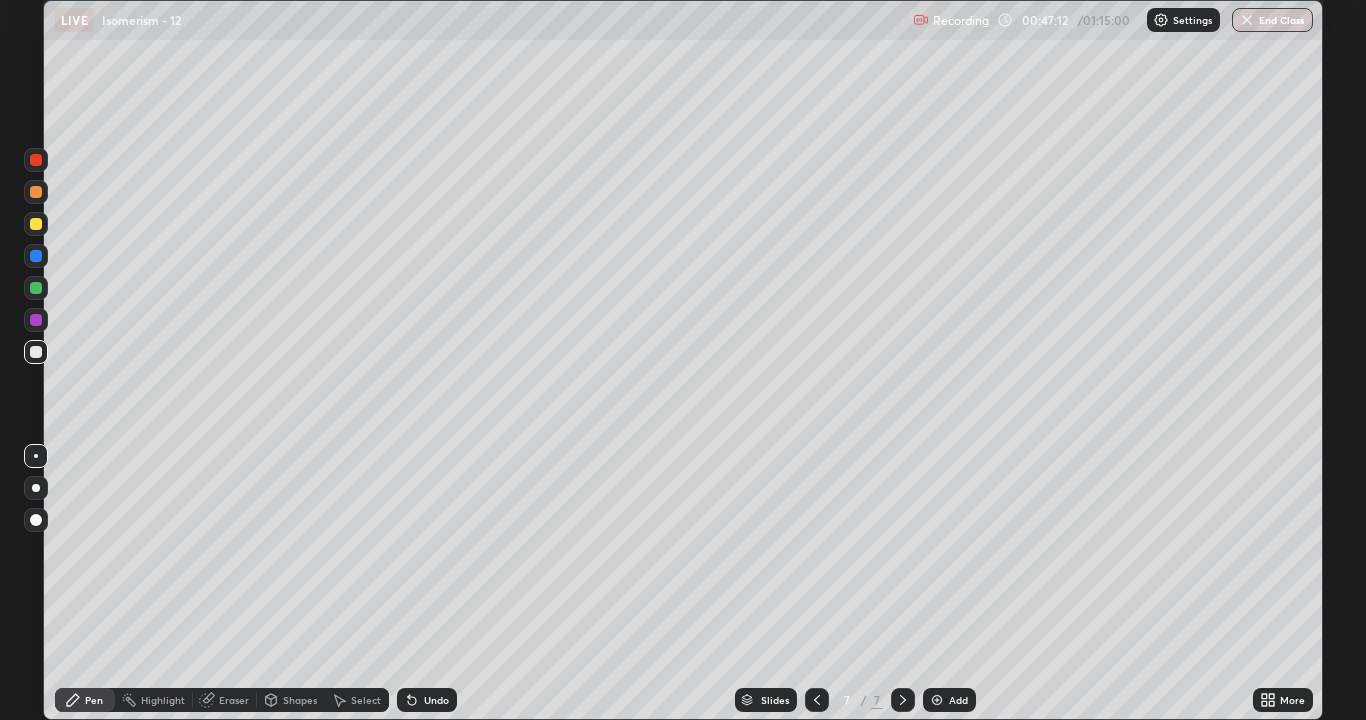 click at bounding box center [937, 700] 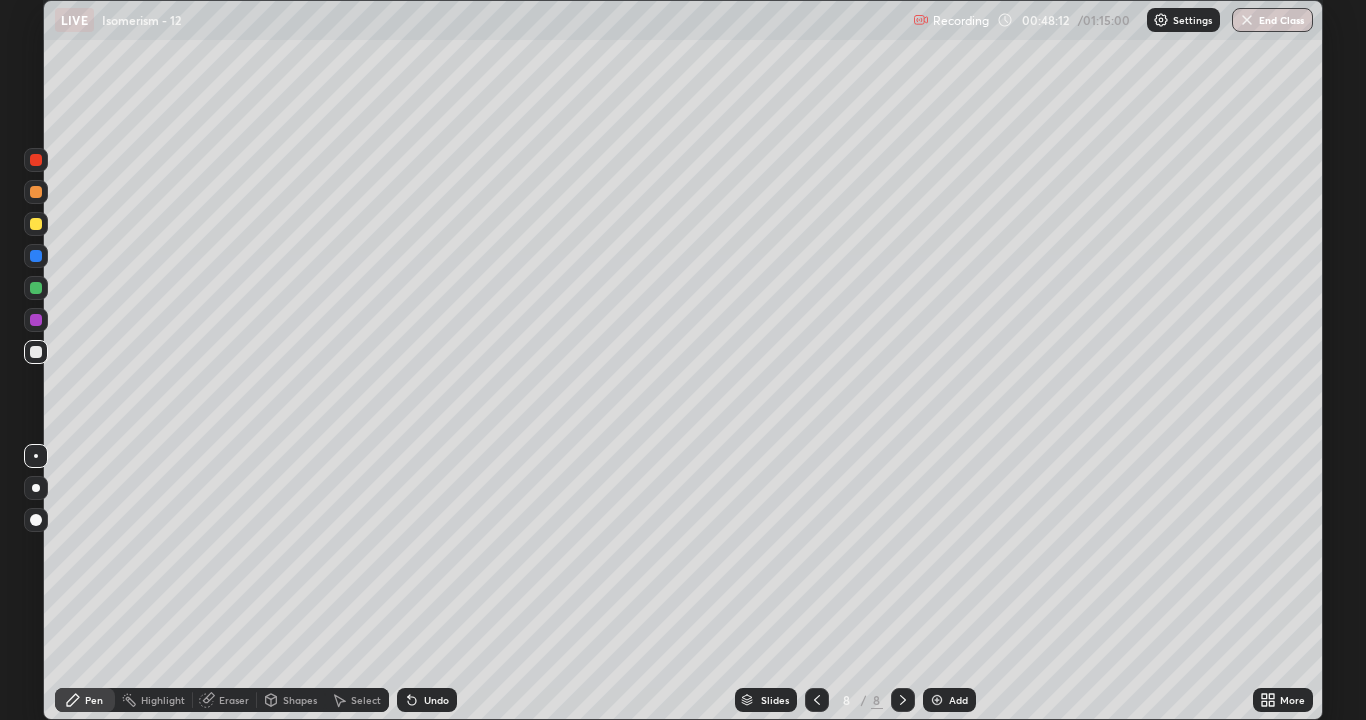 click at bounding box center (36, 160) 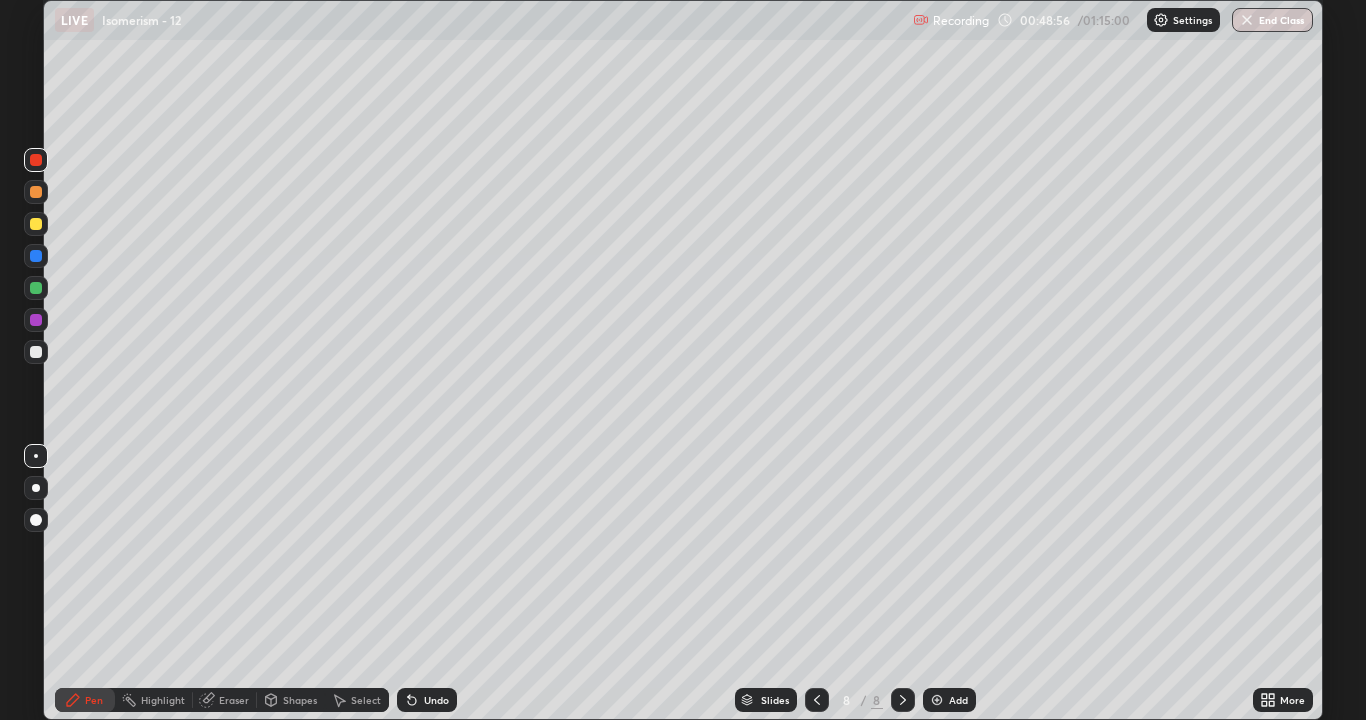 click at bounding box center (36, 352) 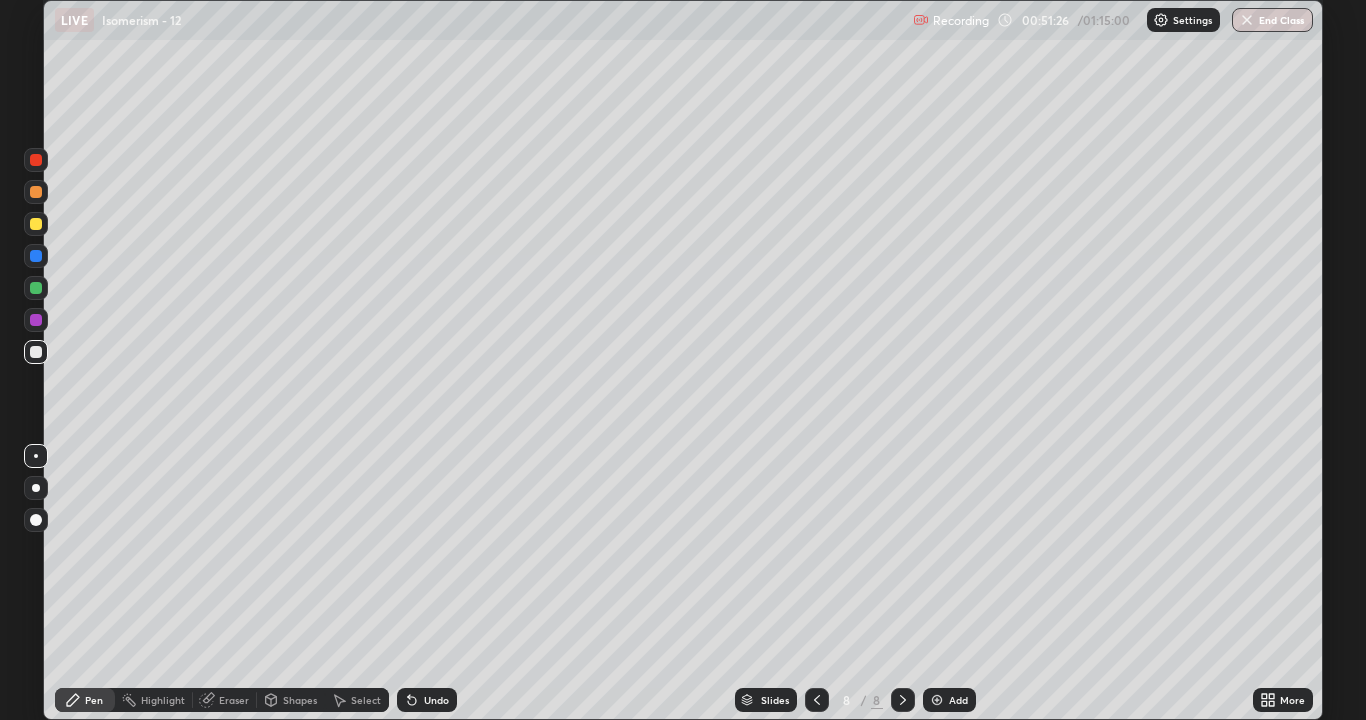 click on "Eraser" at bounding box center (225, 700) 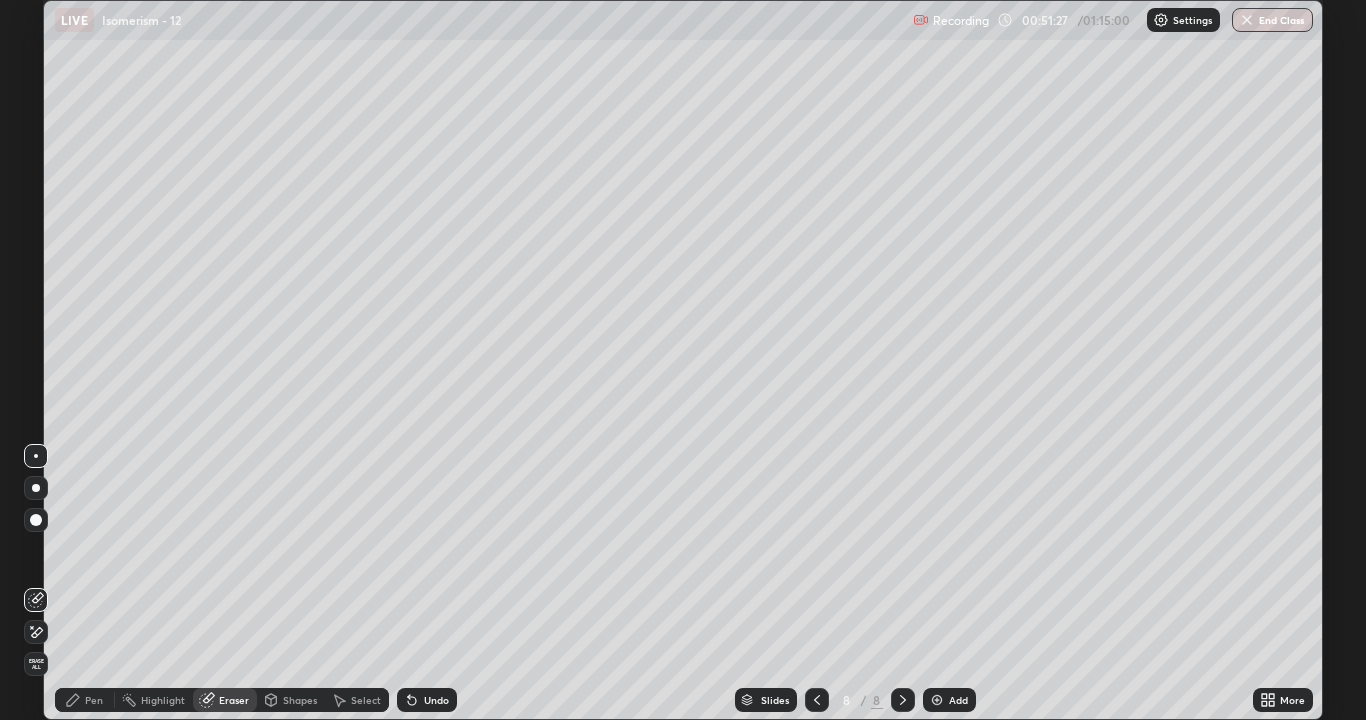 click on "Pen" at bounding box center (94, 700) 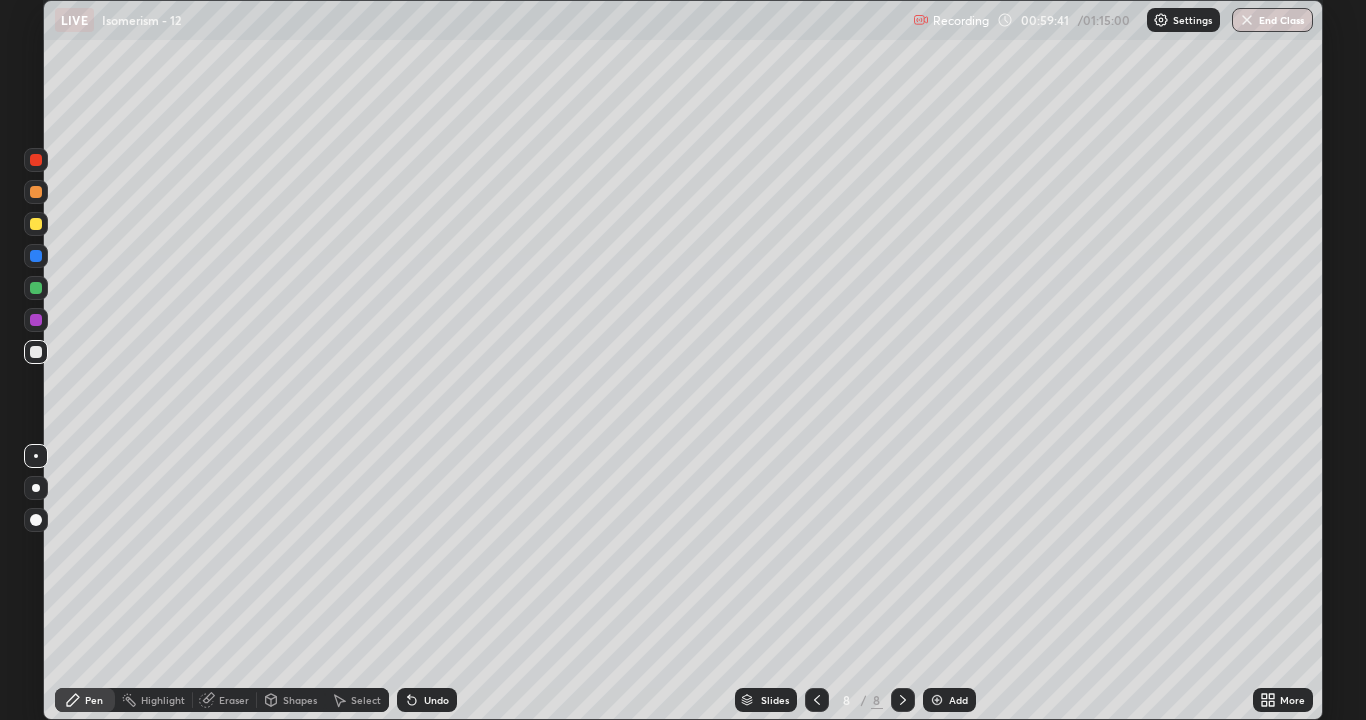 click on "Eraser" at bounding box center [234, 700] 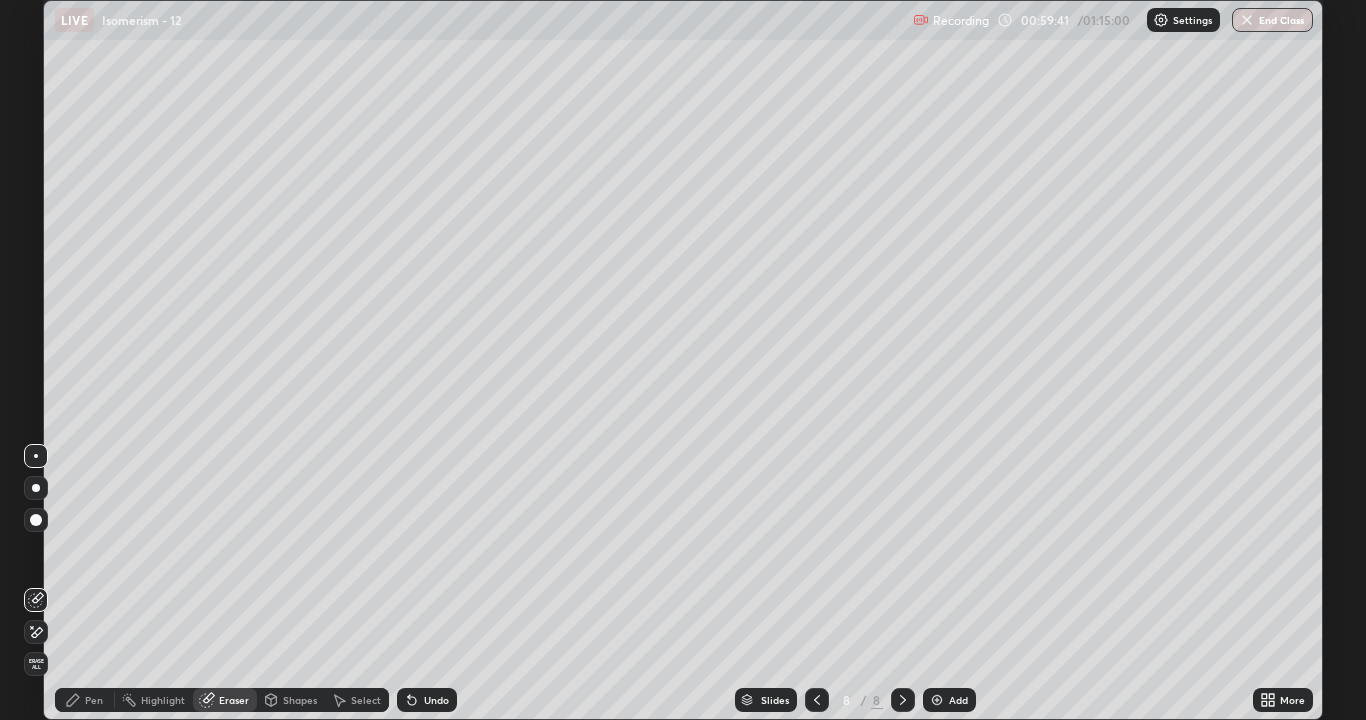 click on "Eraser" at bounding box center (234, 700) 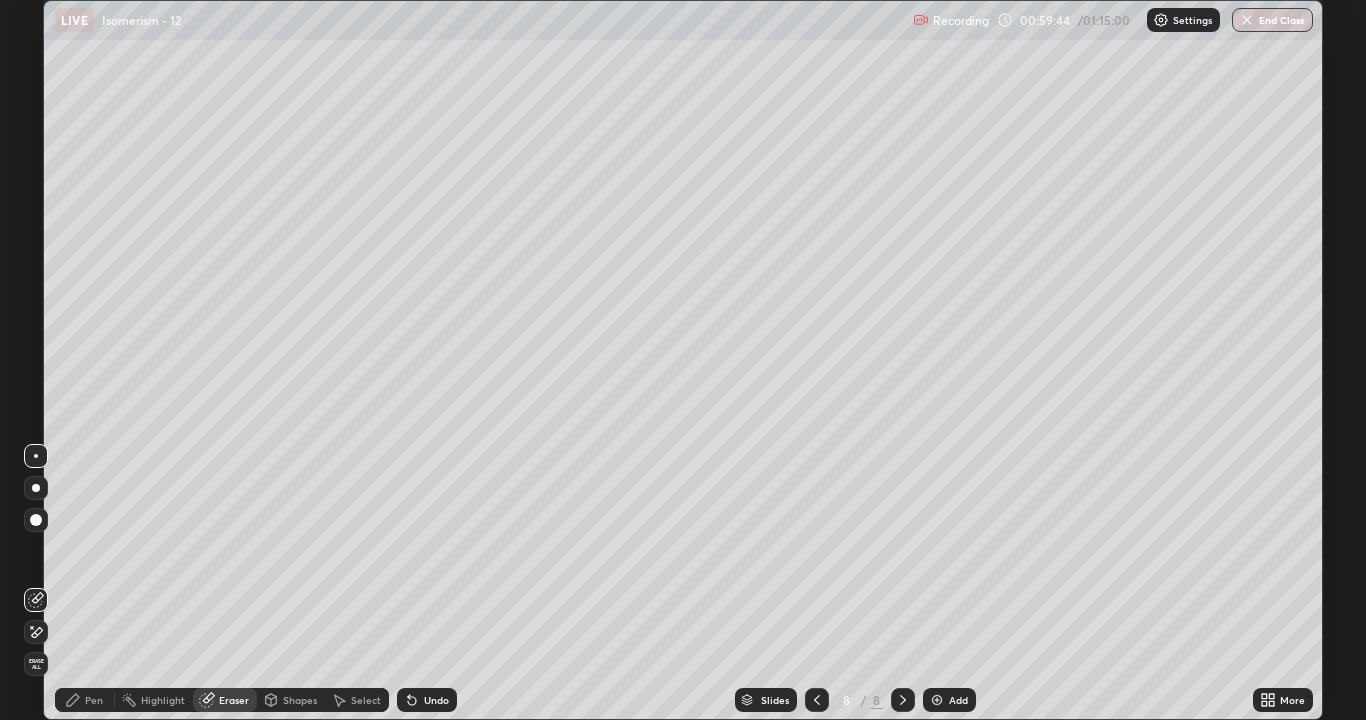 click on "Pen" at bounding box center (94, 700) 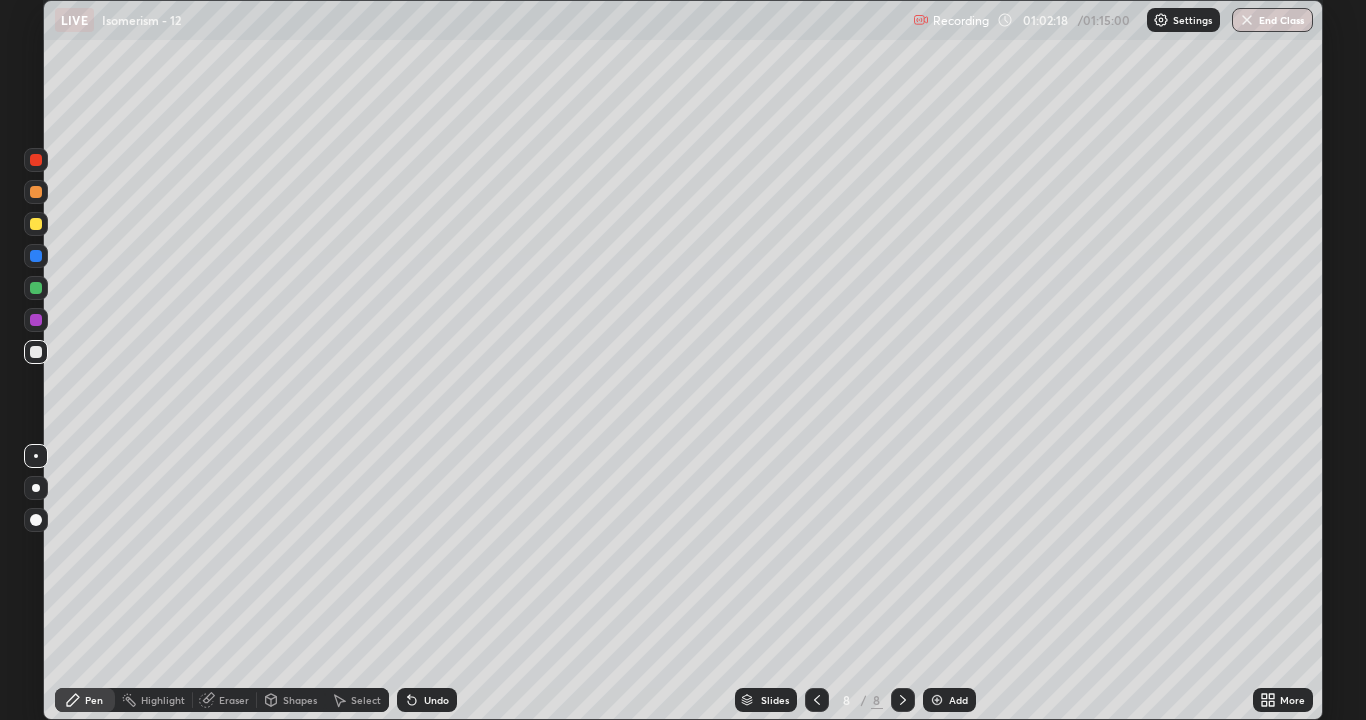 click at bounding box center (937, 700) 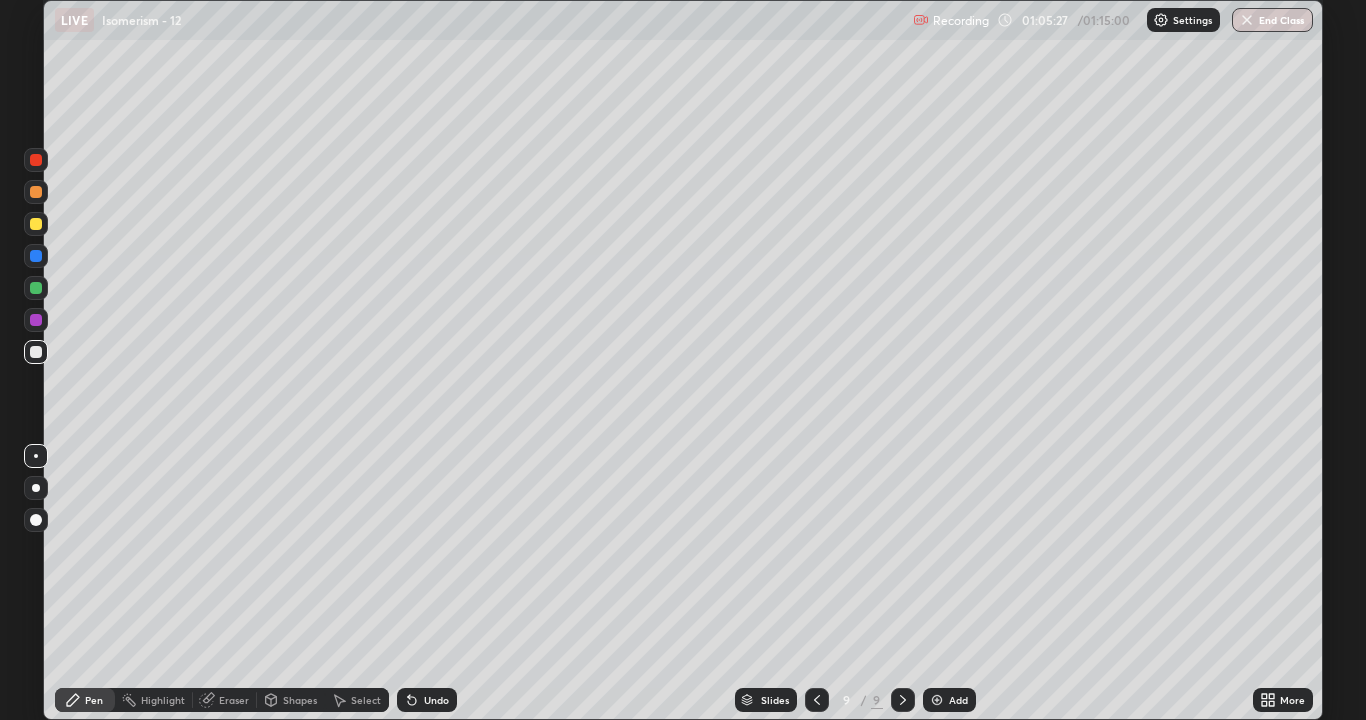 click 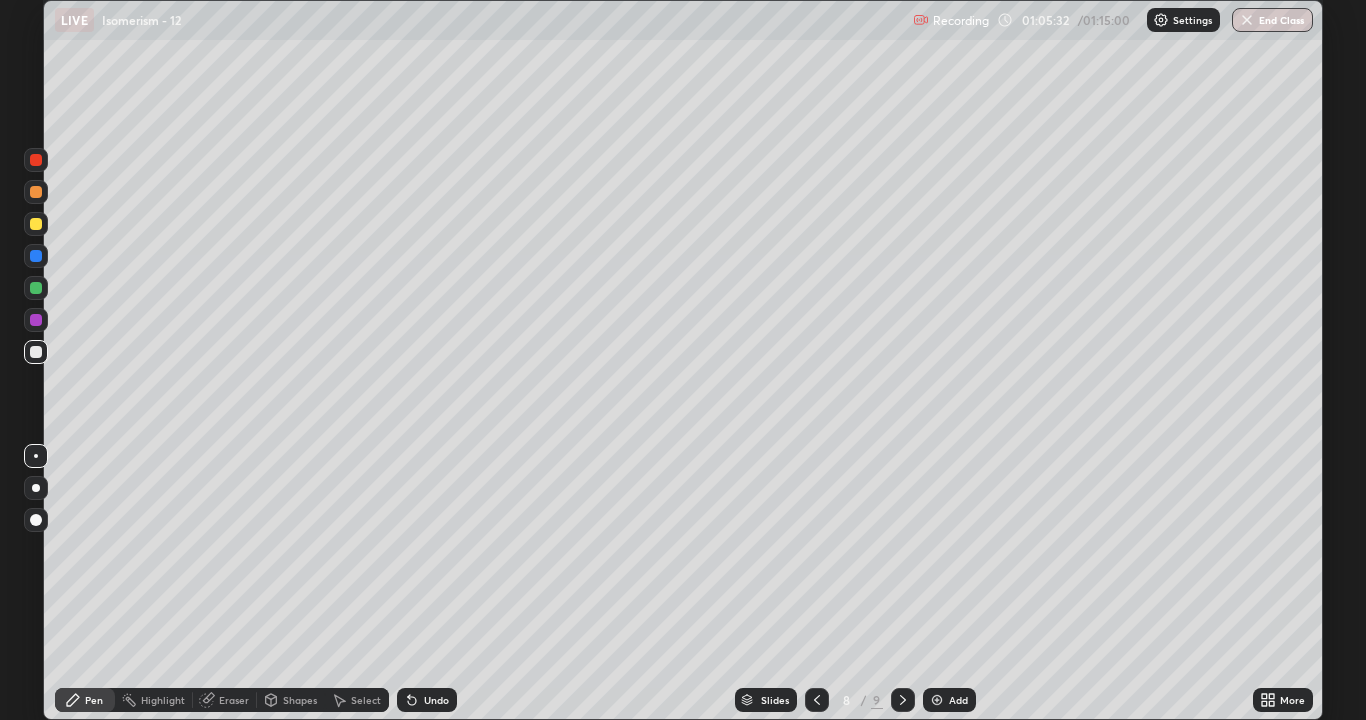 click 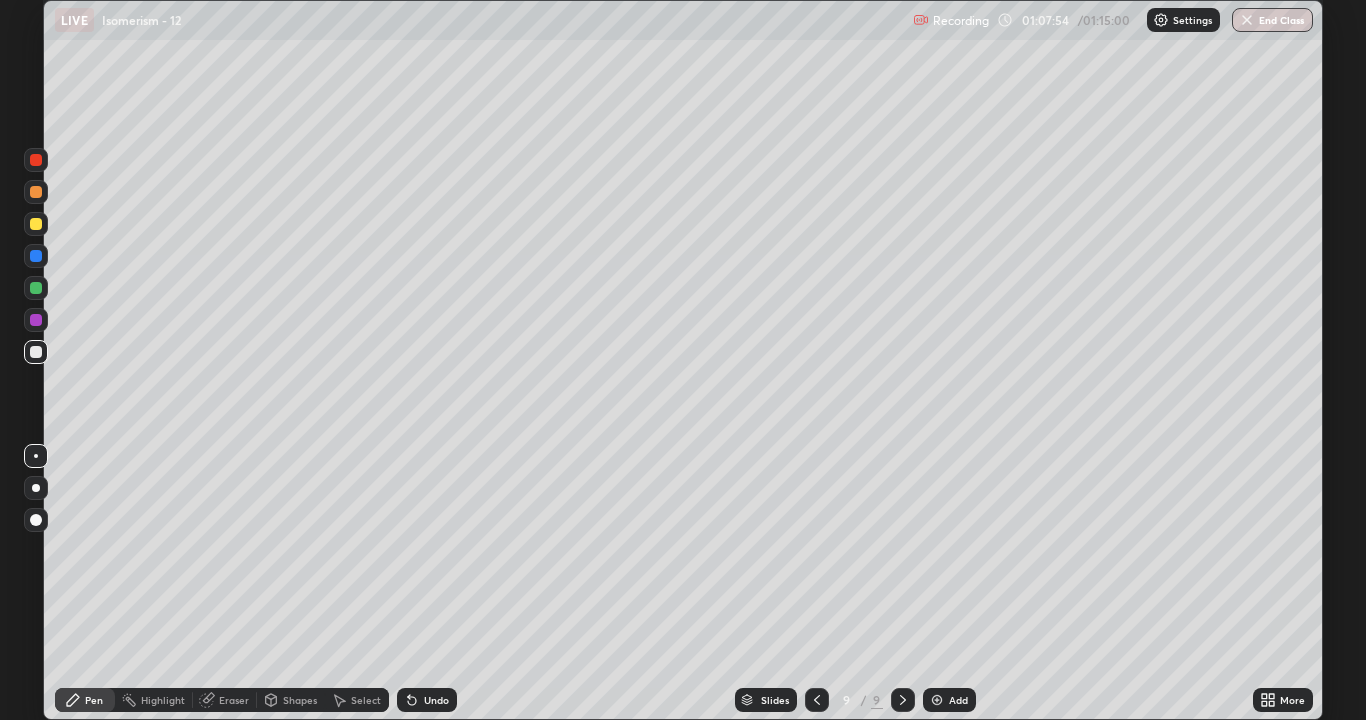 click on "Eraser" at bounding box center [234, 700] 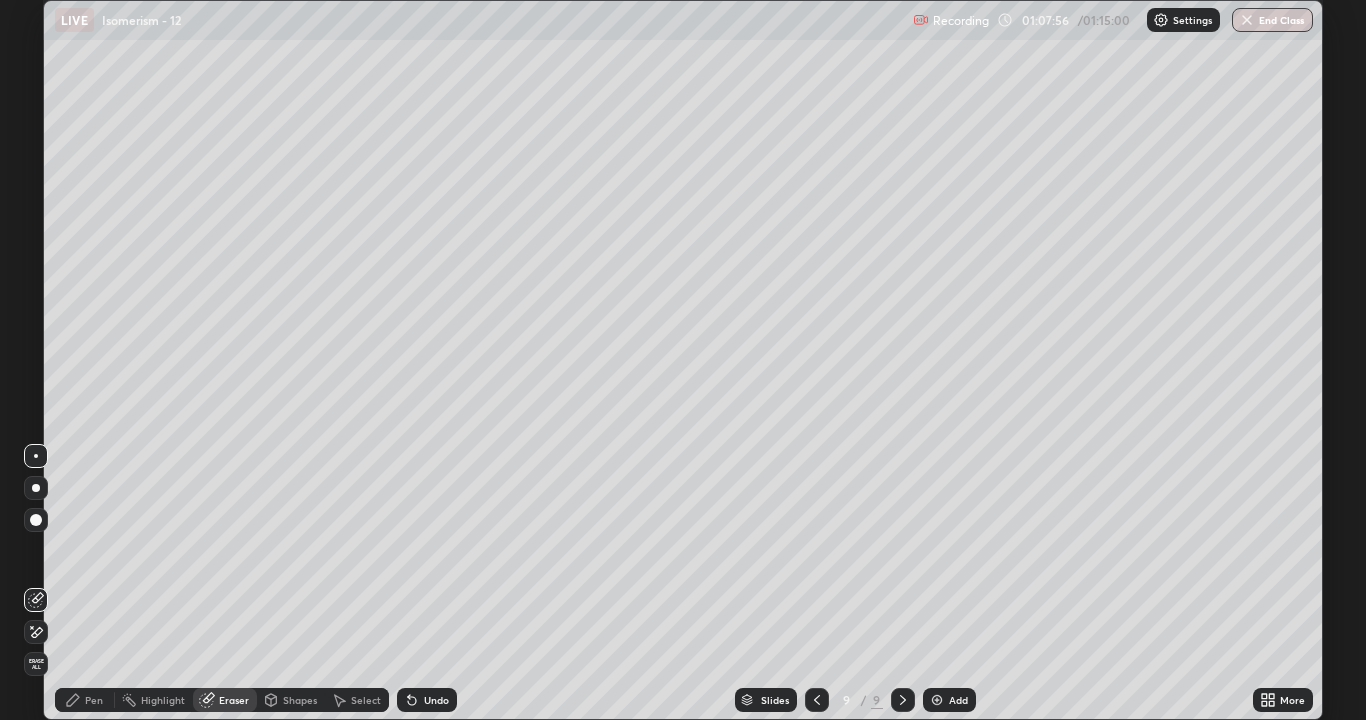 click on "Pen" at bounding box center (94, 700) 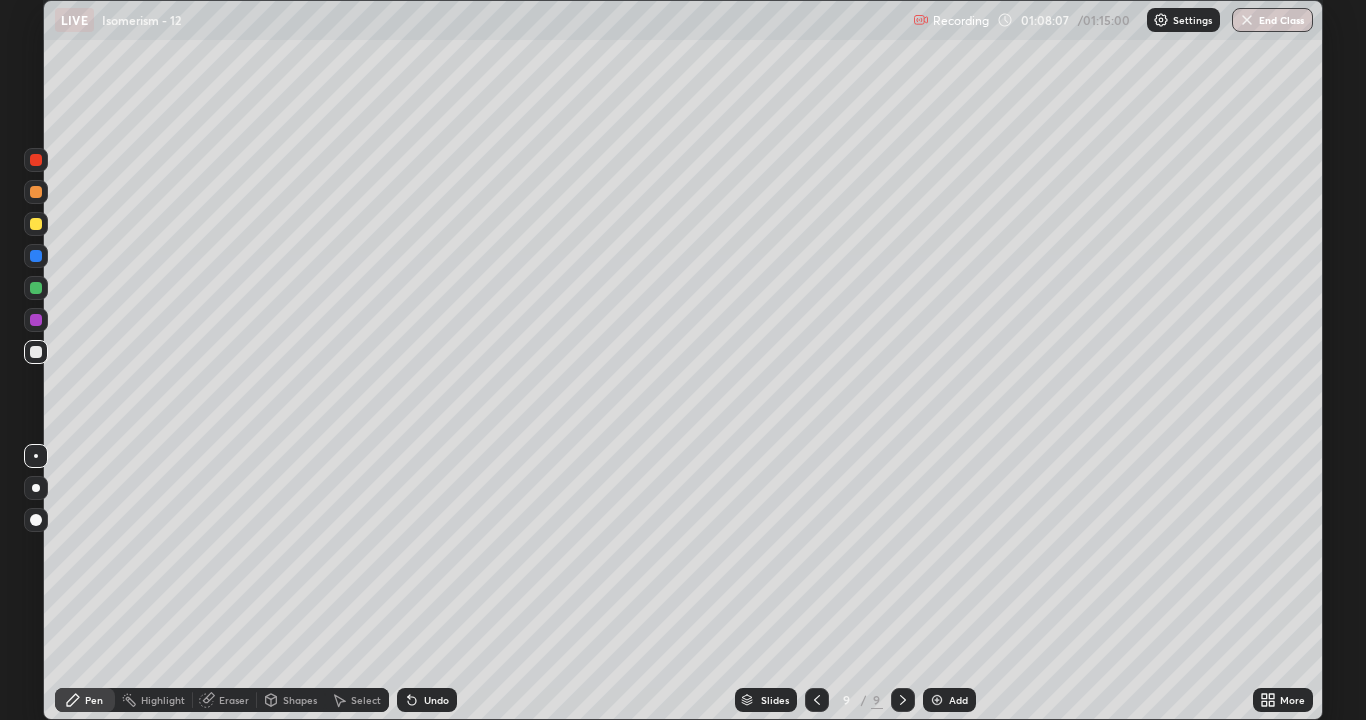click on "Eraser" at bounding box center (234, 700) 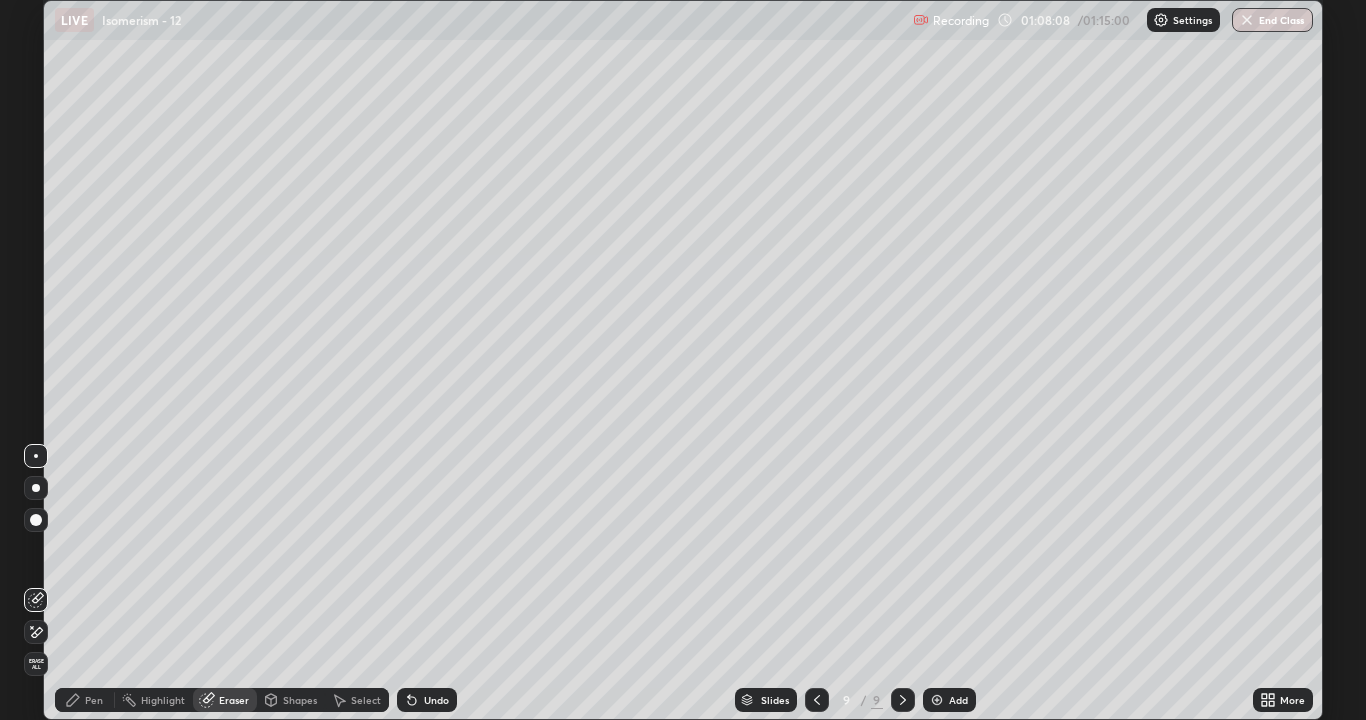 click 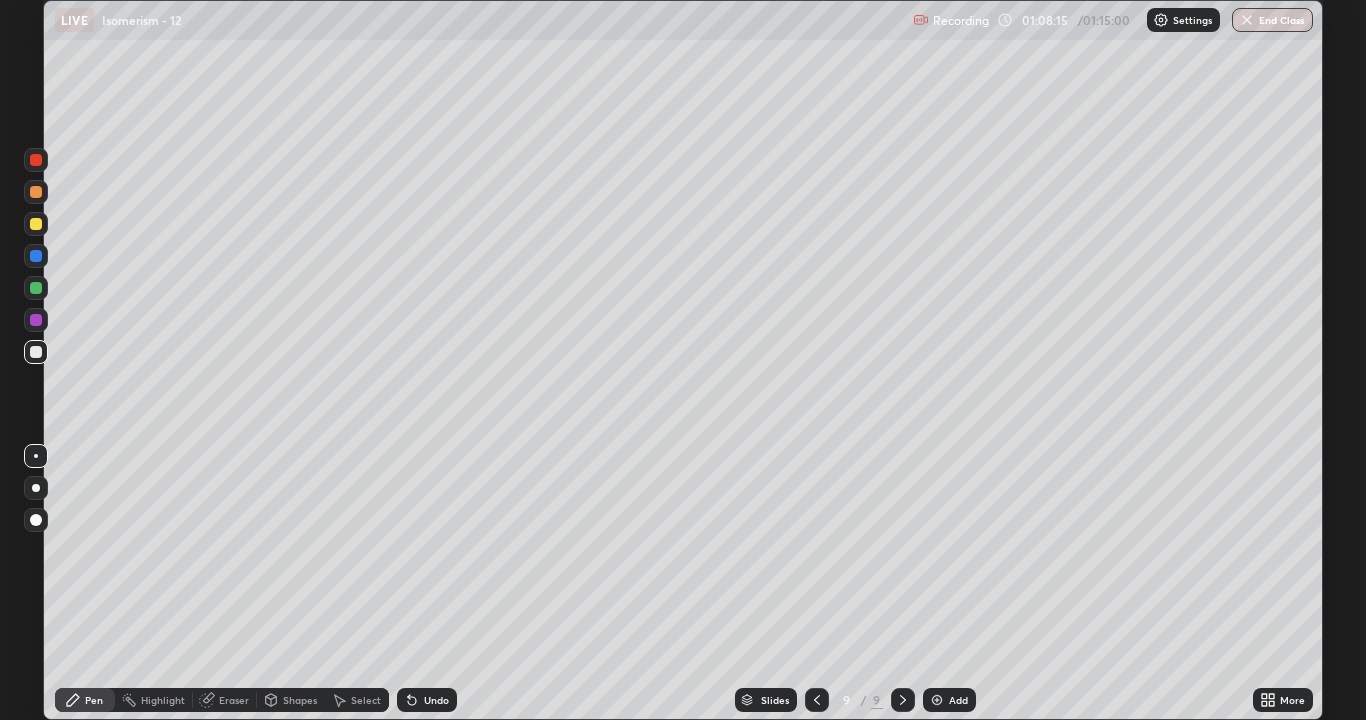 click at bounding box center (36, 160) 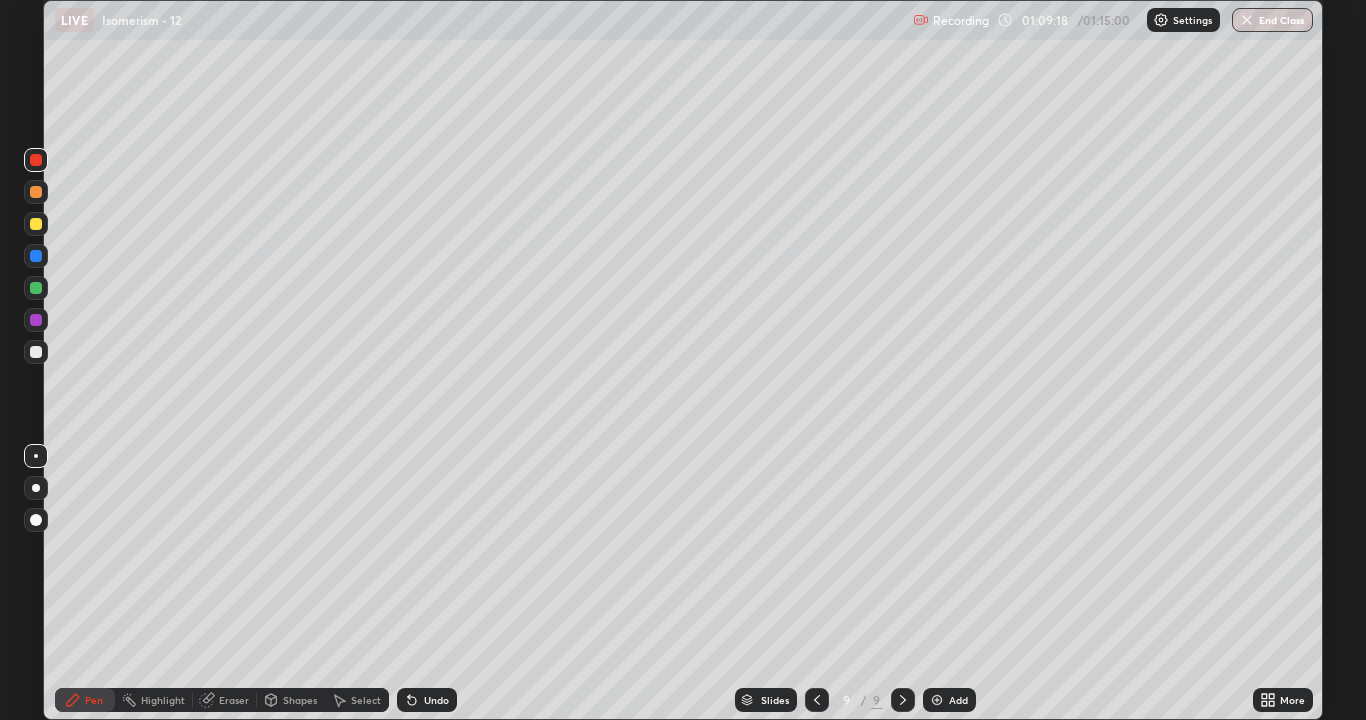 click at bounding box center (36, 352) 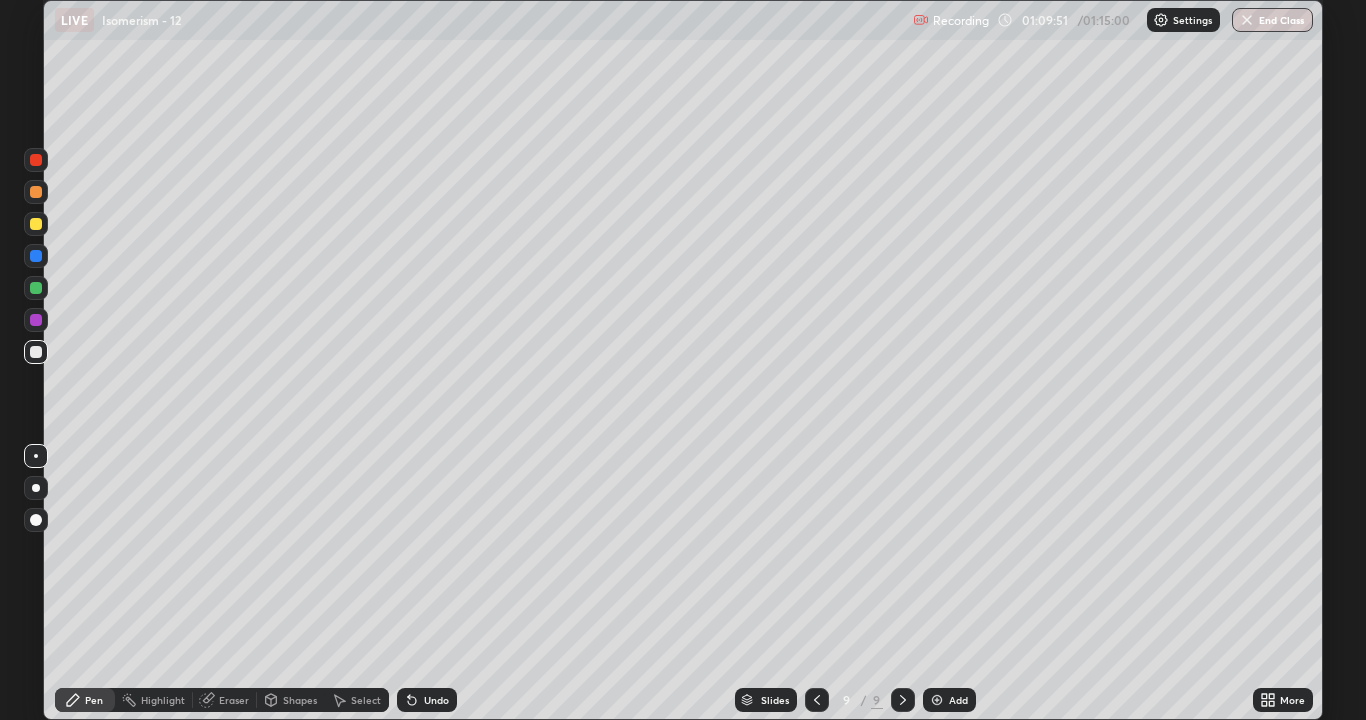 click at bounding box center [36, 160] 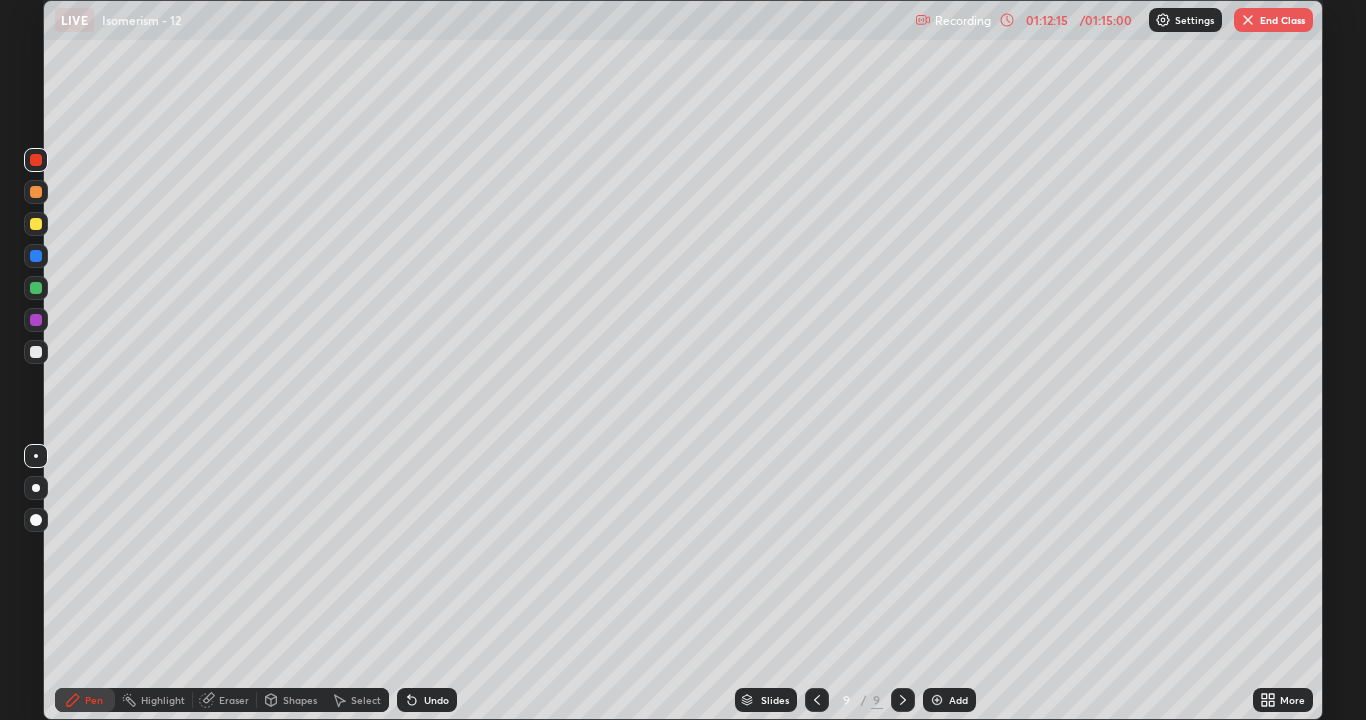 click at bounding box center (1248, 20) 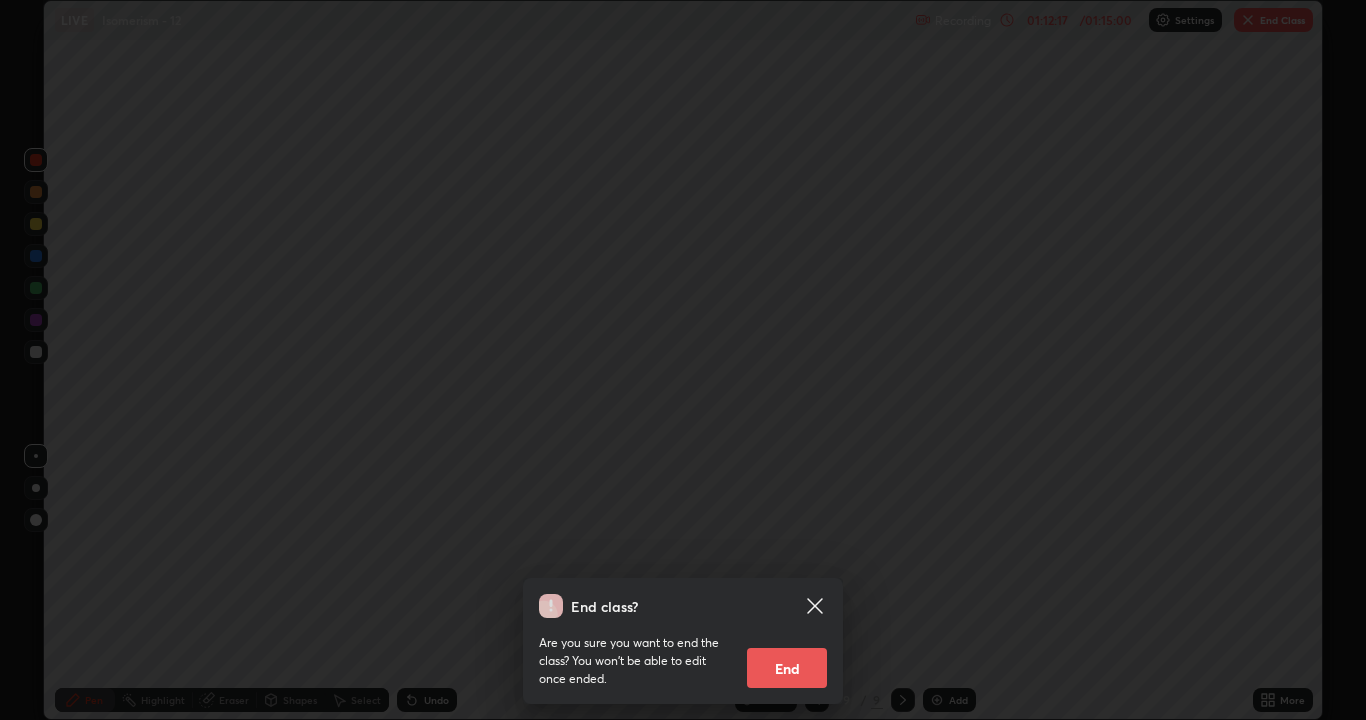 click on "End" at bounding box center [787, 668] 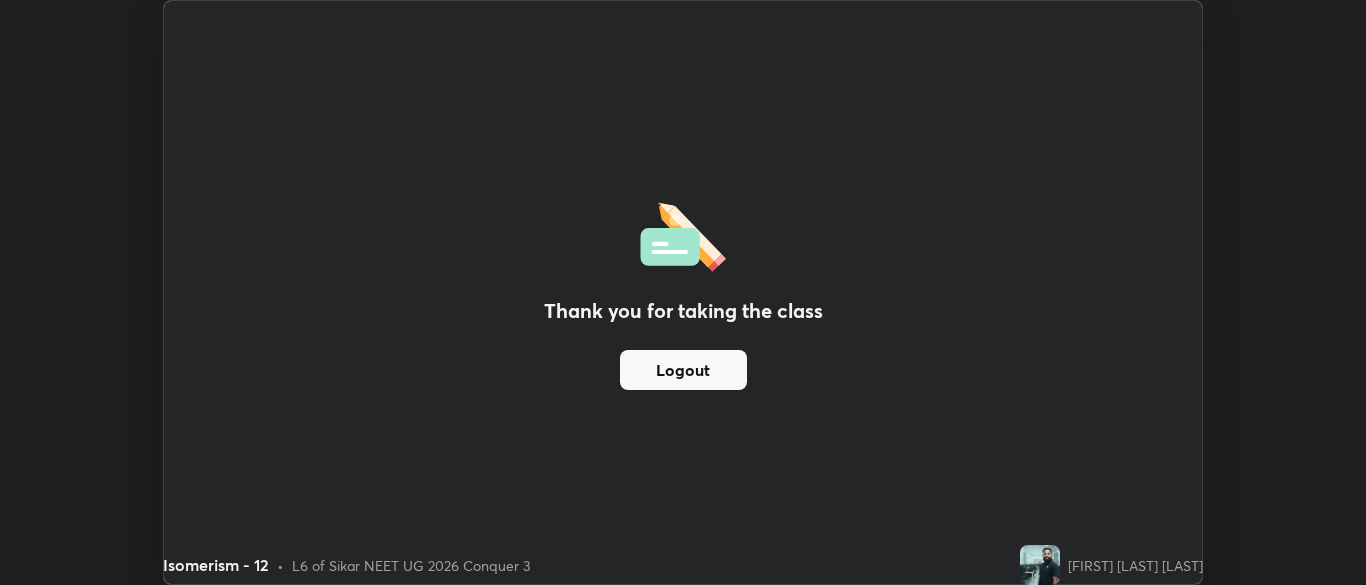 scroll, scrollTop: 585, scrollLeft: 1366, axis: both 